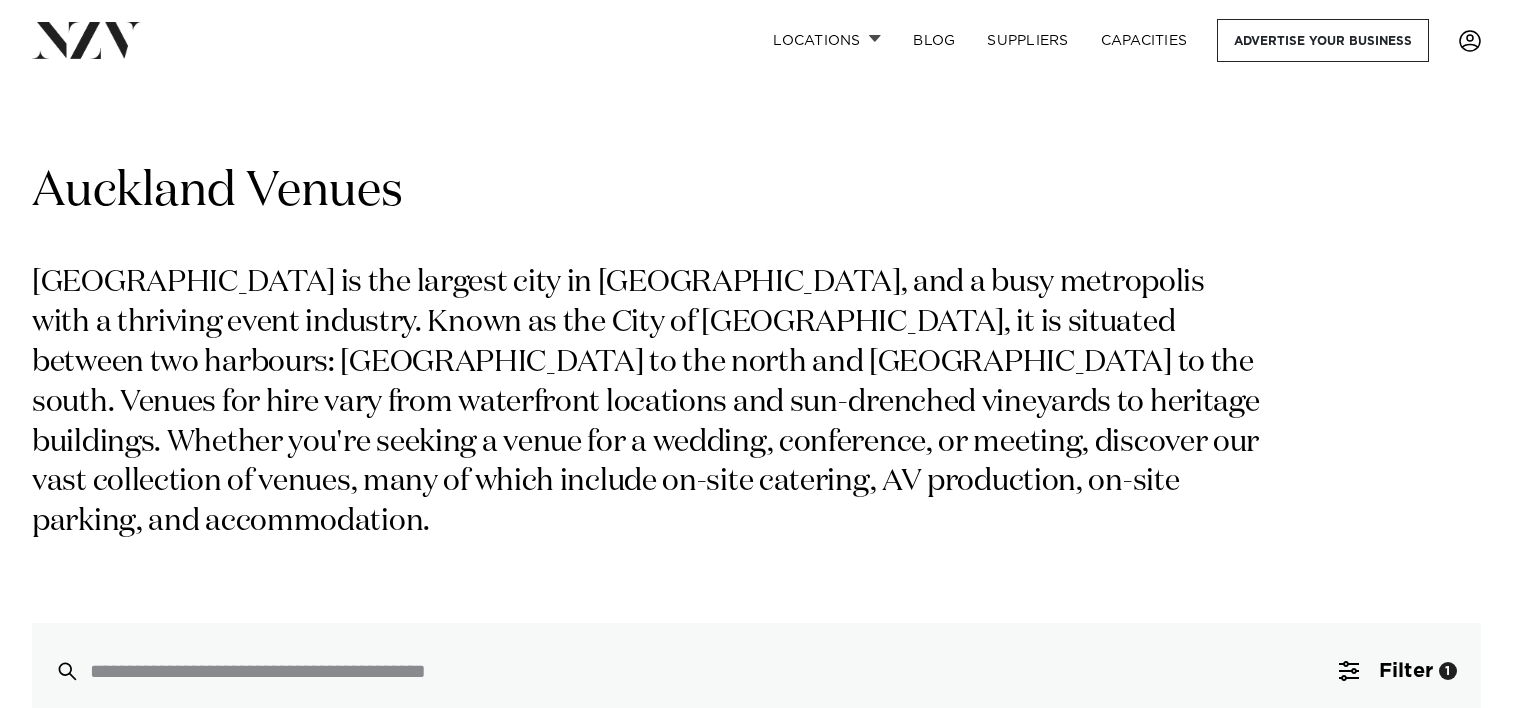 scroll, scrollTop: 0, scrollLeft: 0, axis: both 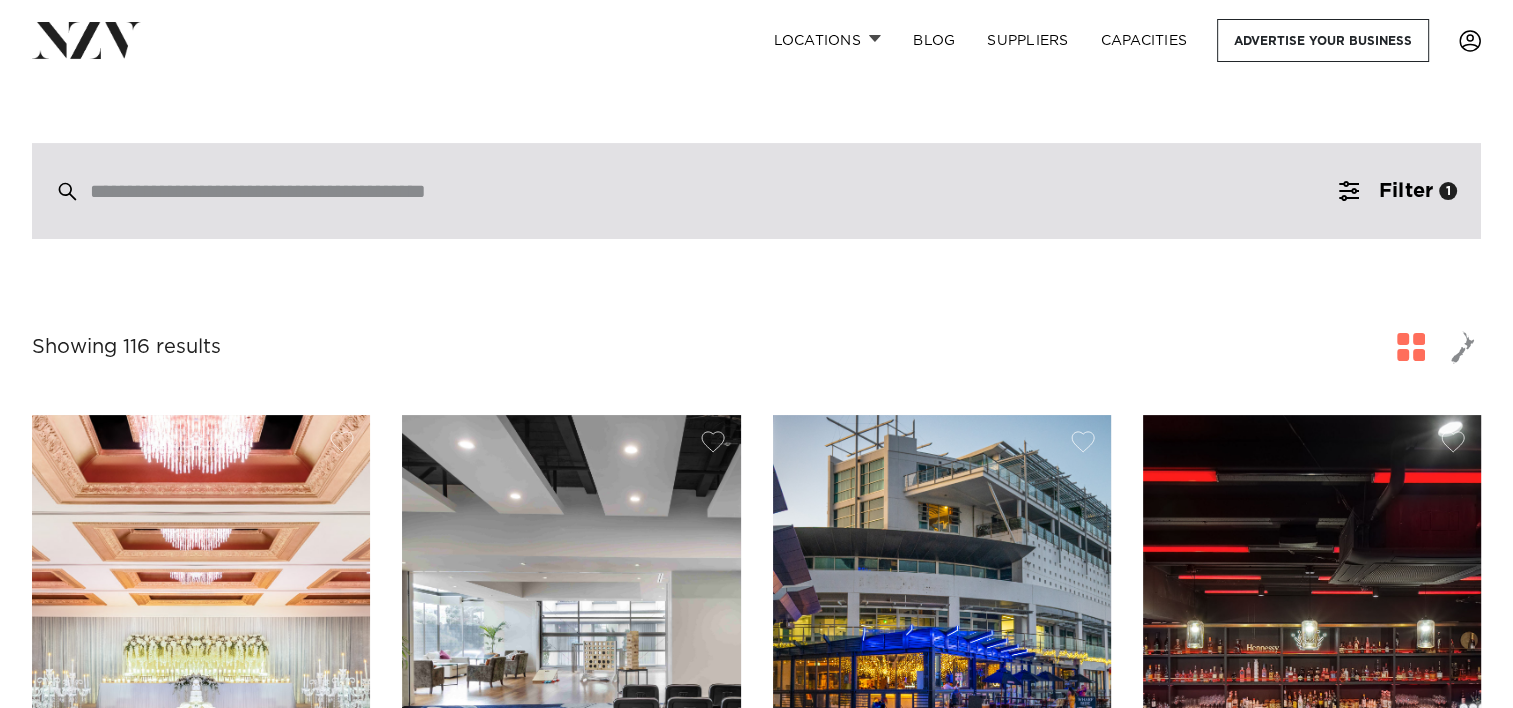 click at bounding box center (756, 191) 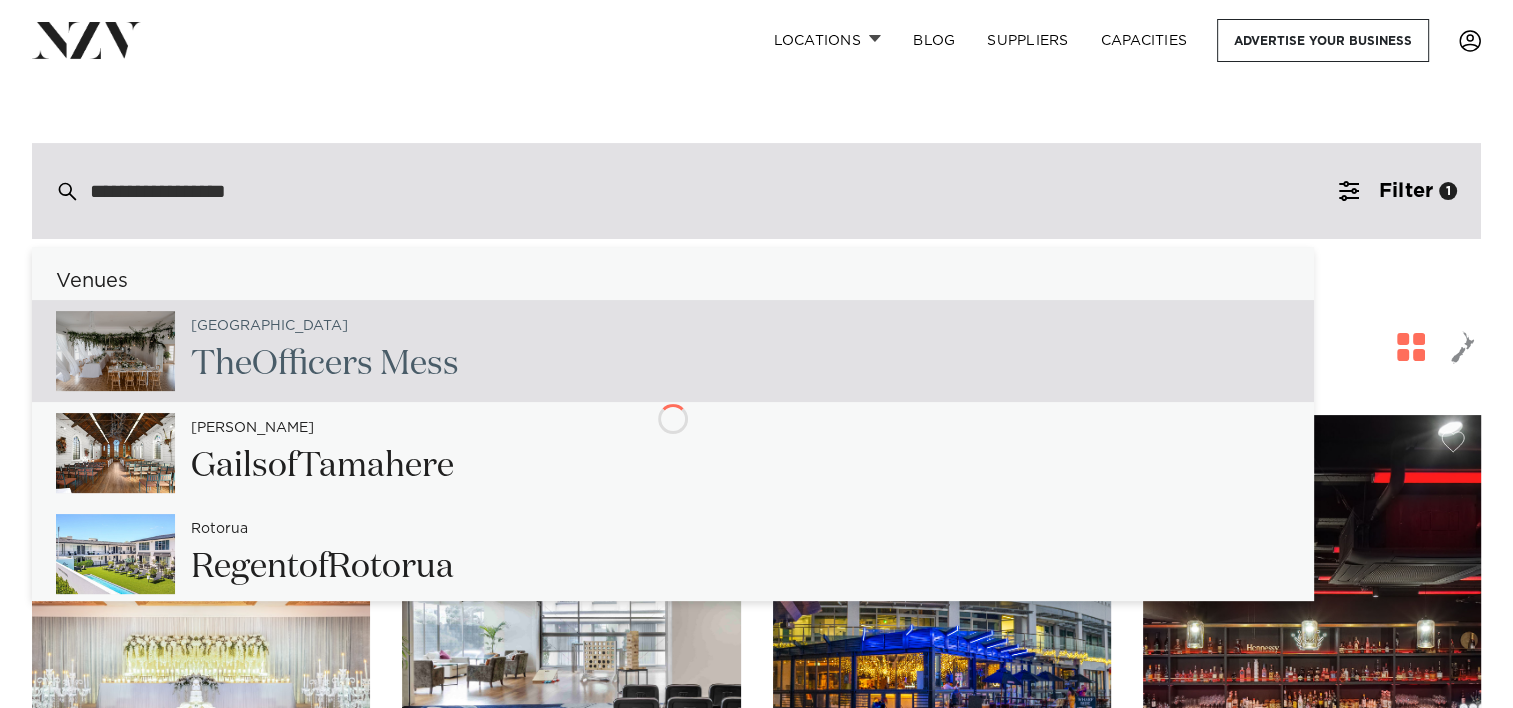 type on "**********" 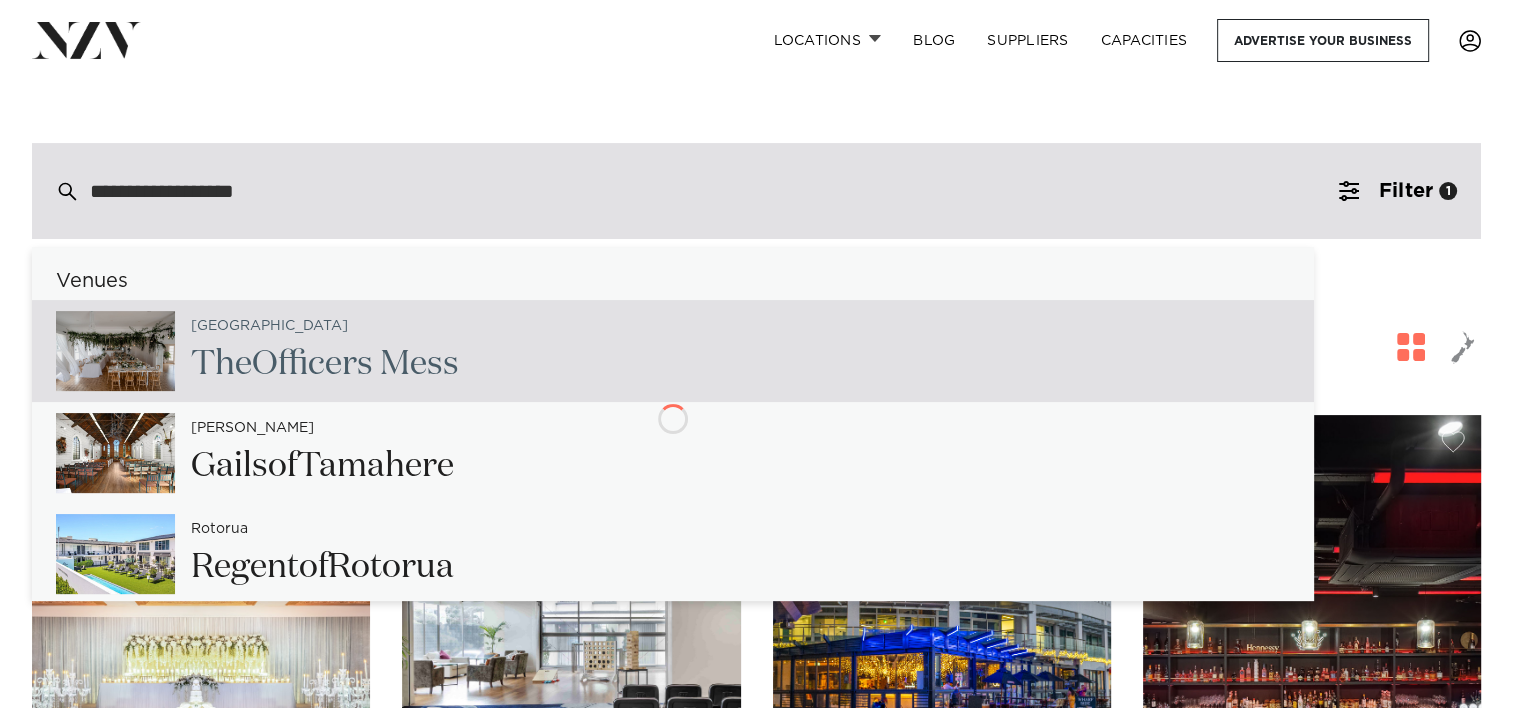 type on "**********" 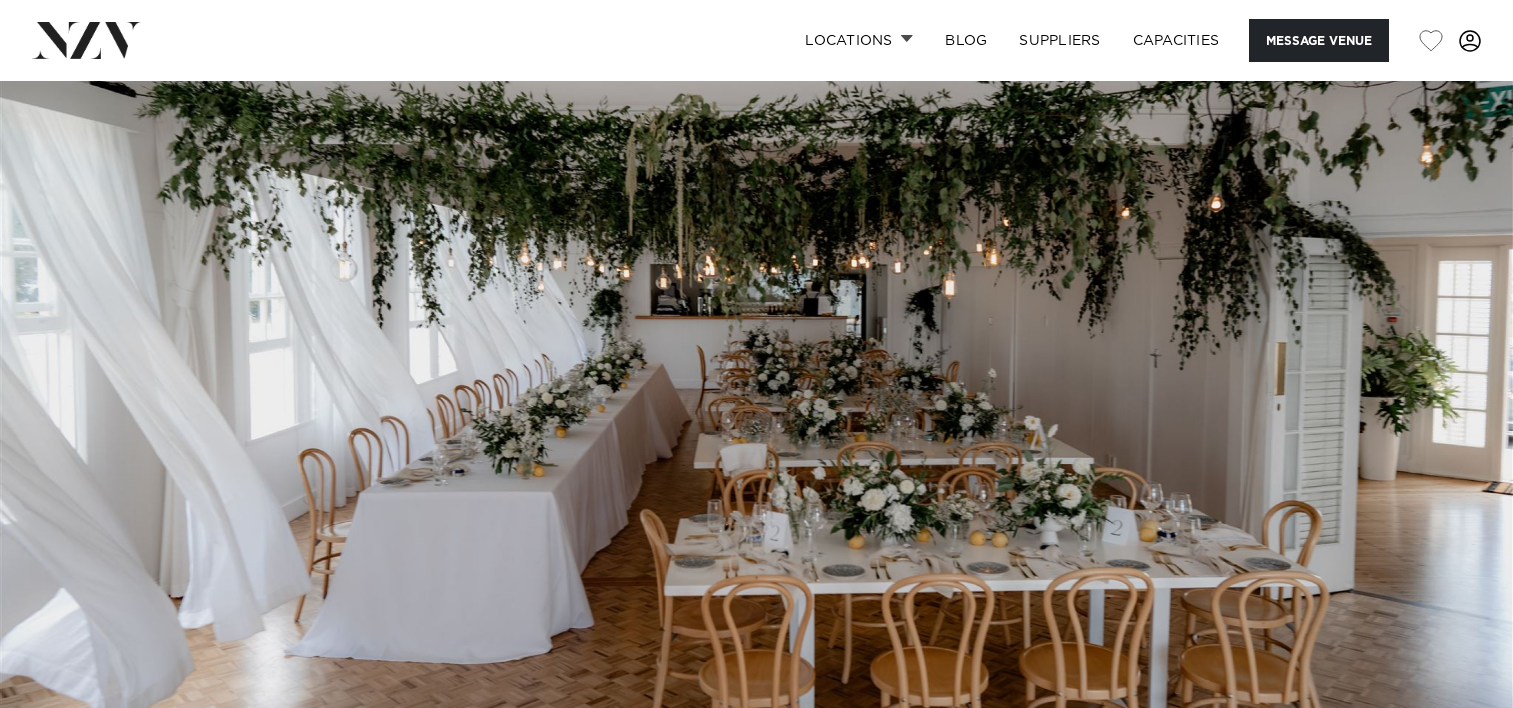 scroll, scrollTop: 0, scrollLeft: 0, axis: both 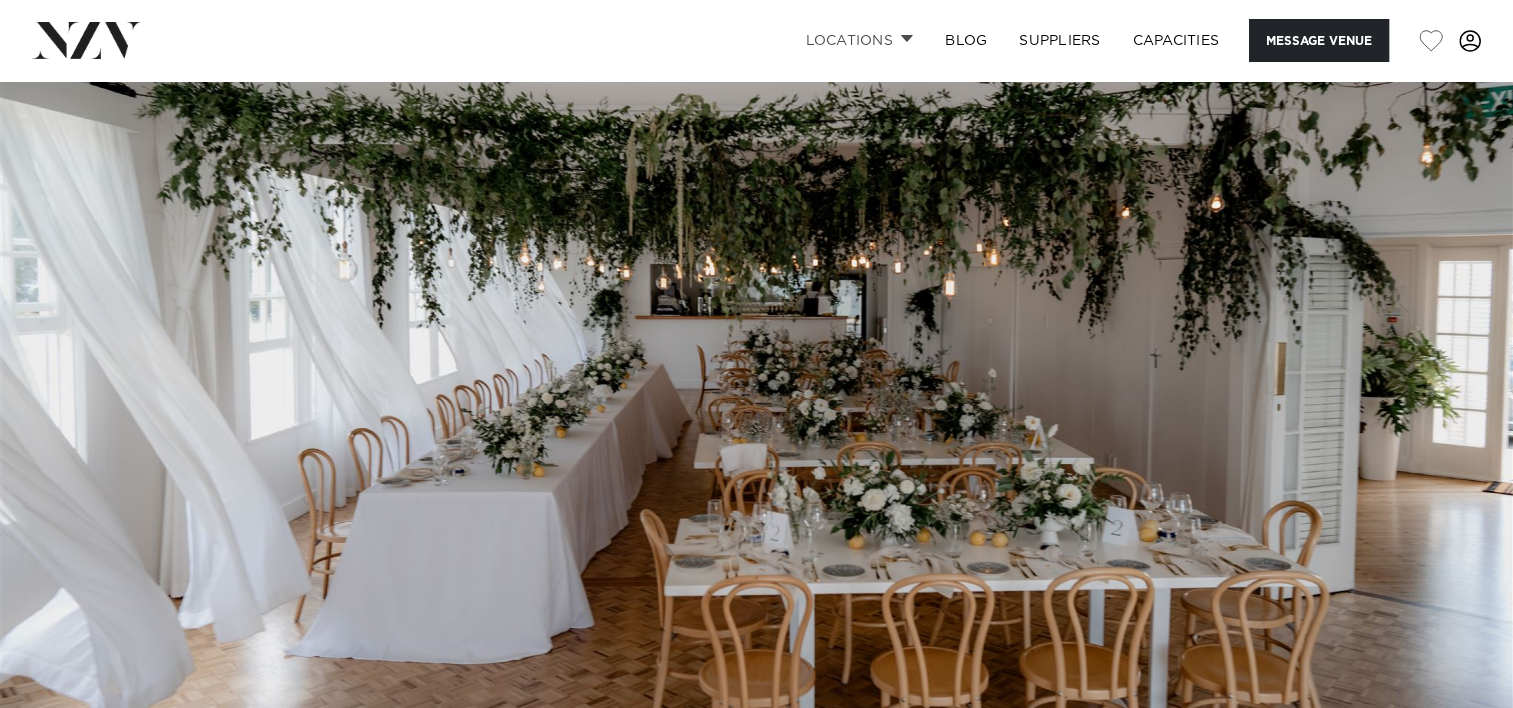click on "Locations" at bounding box center (859, 40) 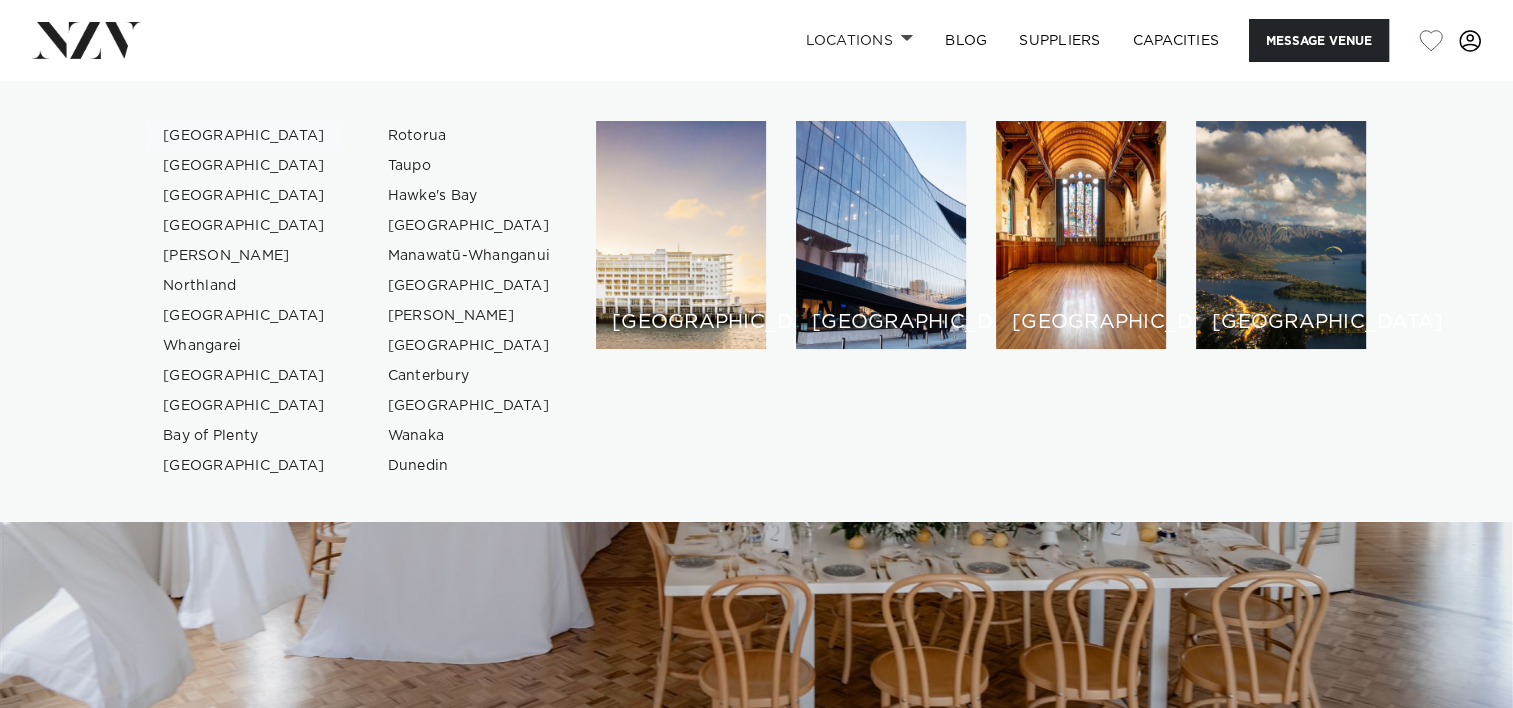 click on "[GEOGRAPHIC_DATA]" at bounding box center (244, 136) 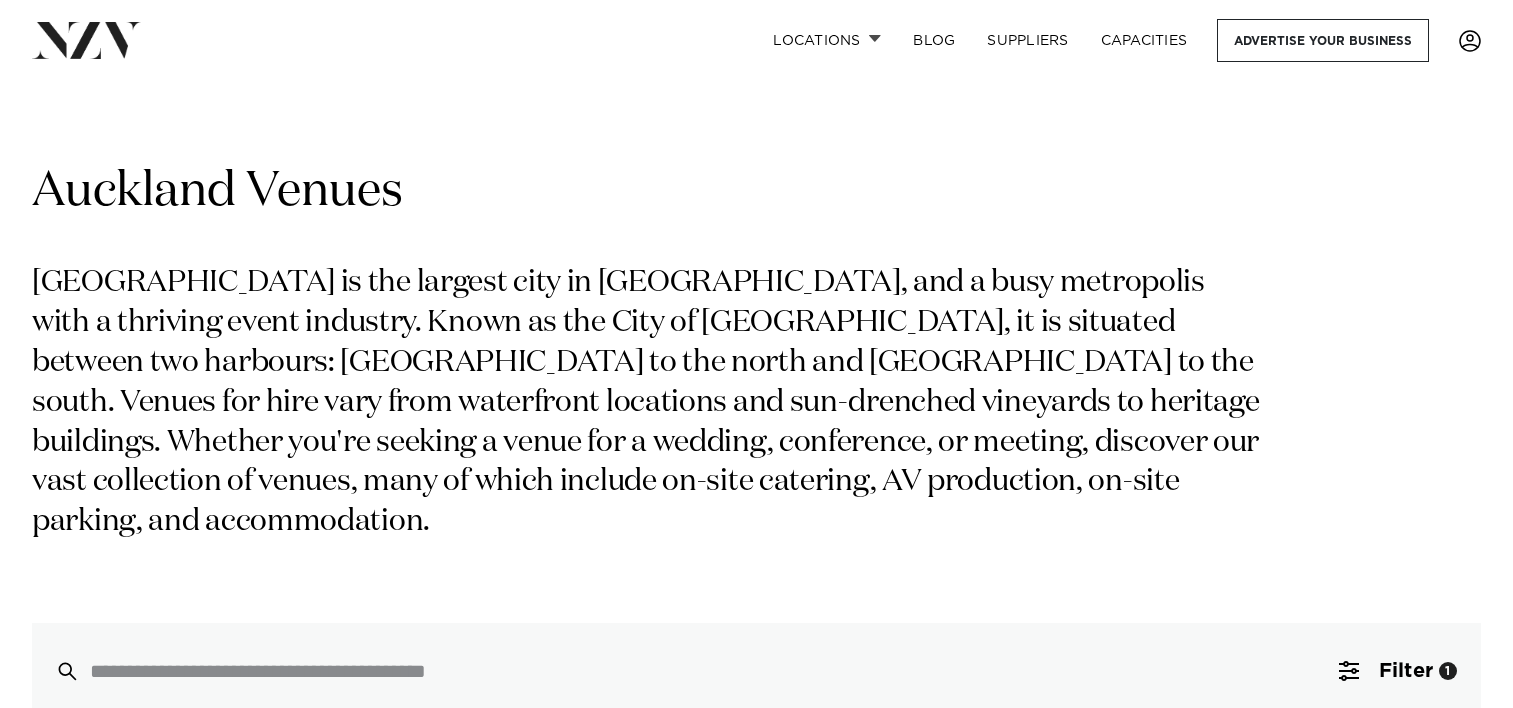 scroll, scrollTop: 0, scrollLeft: 0, axis: both 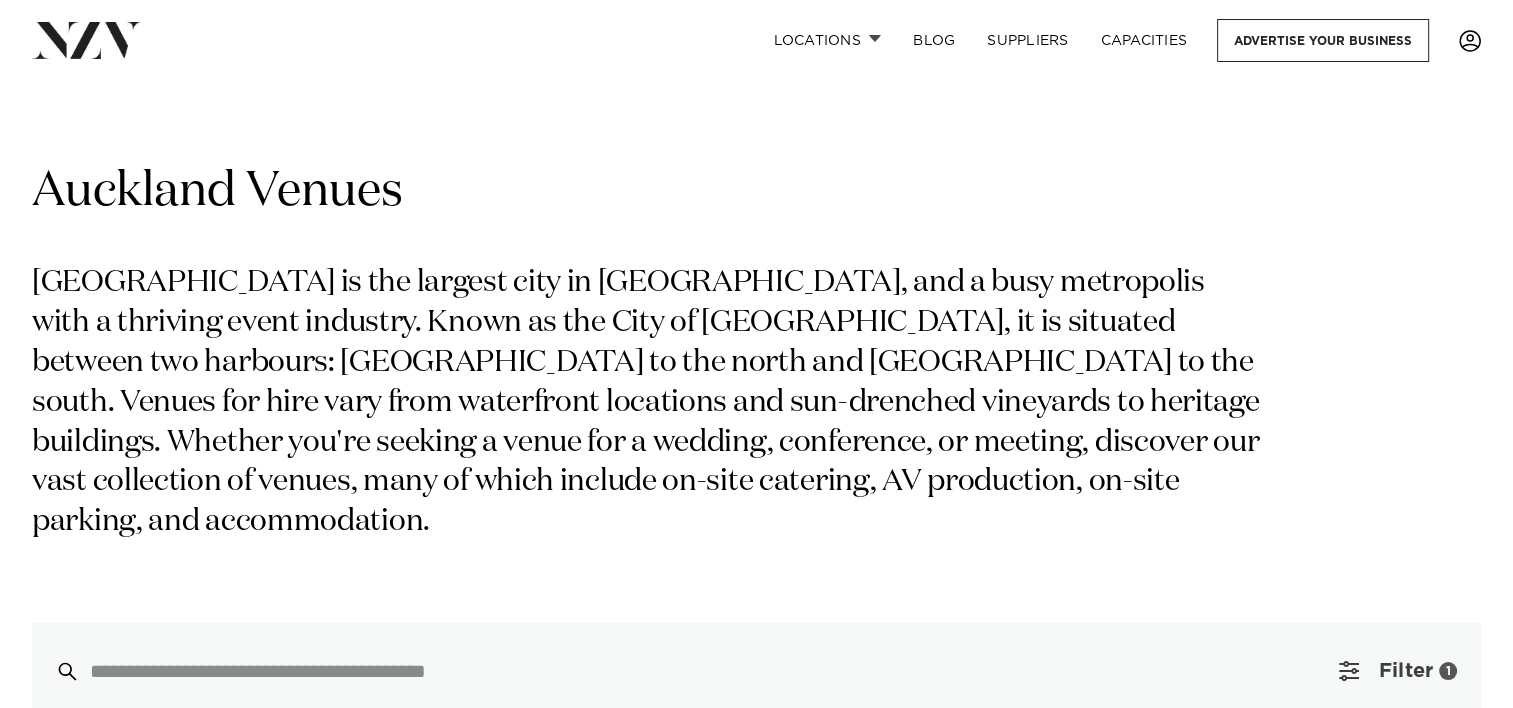 click on "Filter" at bounding box center (1406, 671) 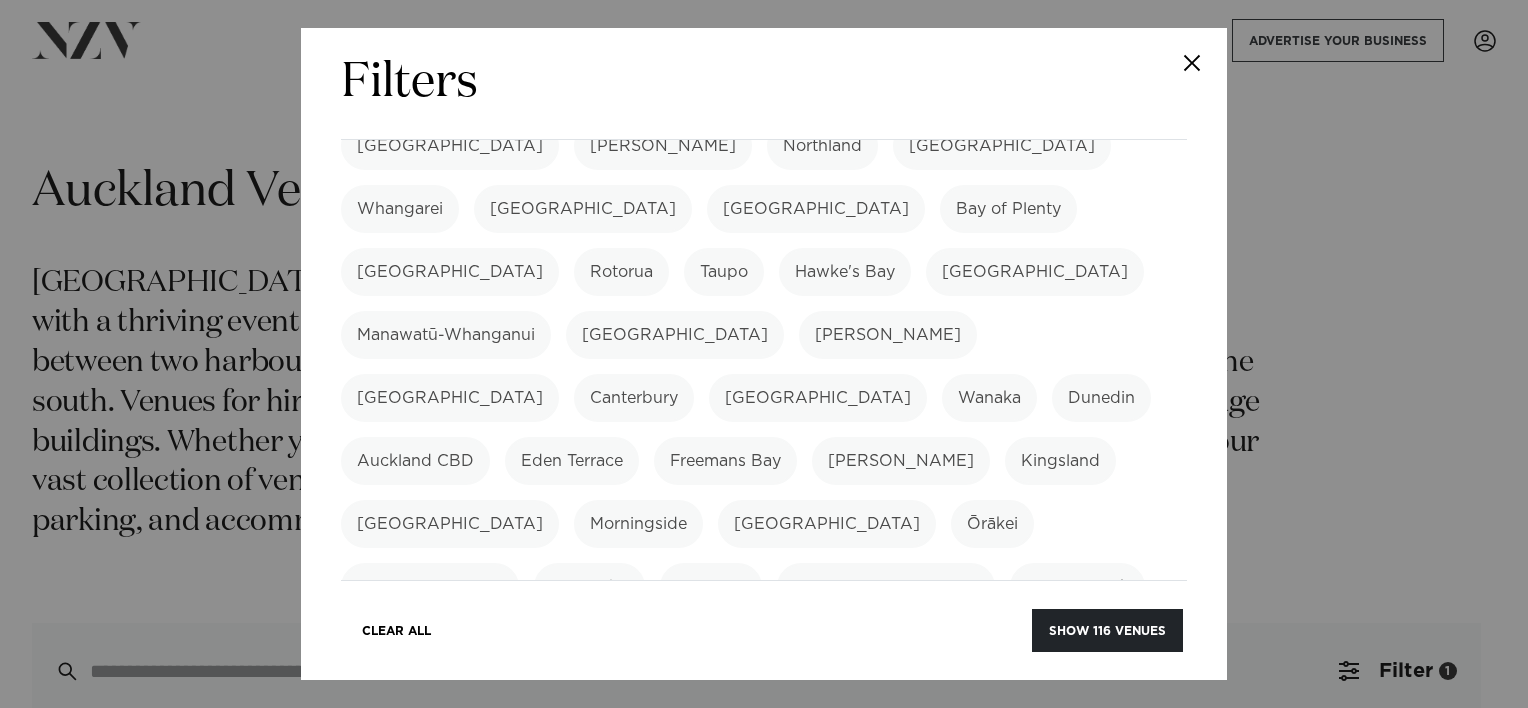 scroll, scrollTop: 183, scrollLeft: 0, axis: vertical 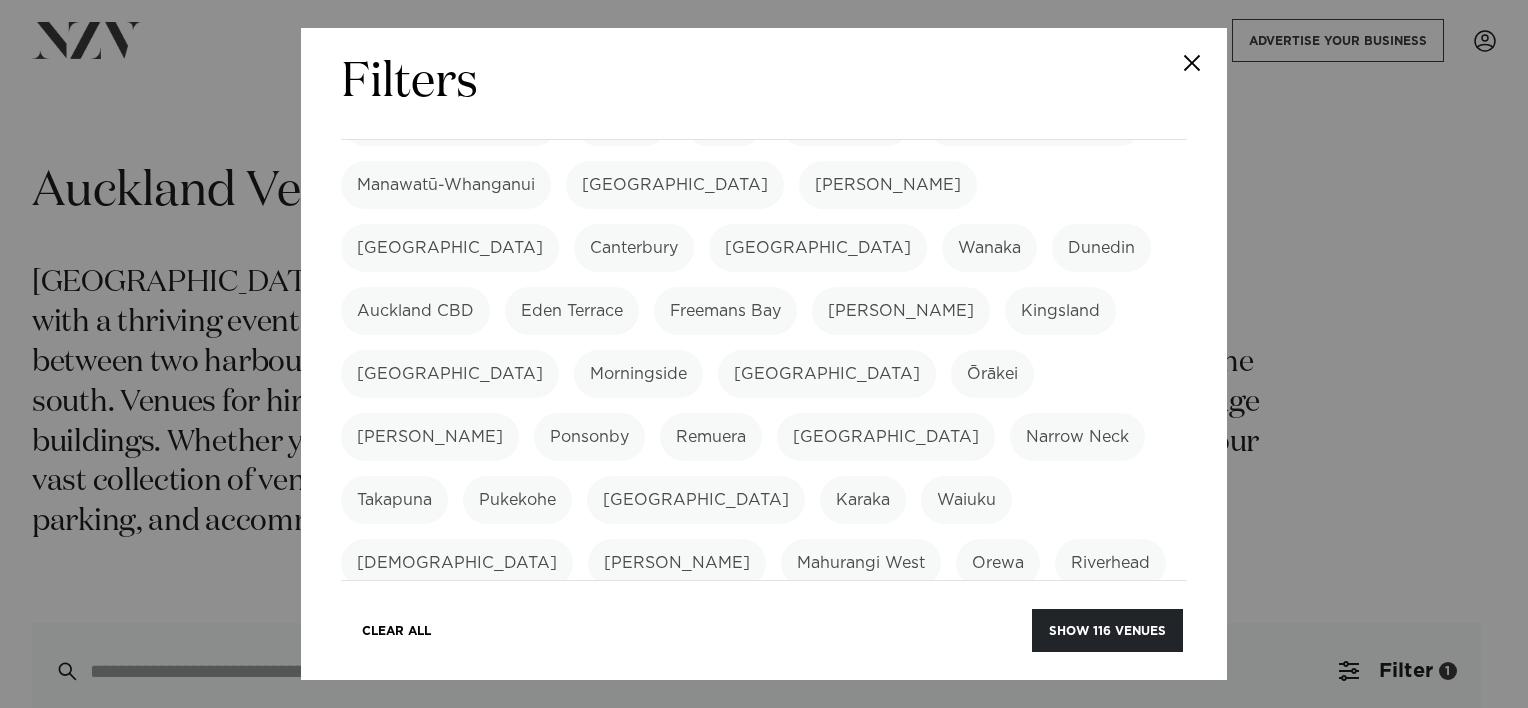 click on "Filters
Search Type
Venue
Supplier
See more
Locations
Auckland
Wellington
Christchurch
Queenstown
Hamilton
Northland
Bay of Islands
Whangarei
Waiheke Island
Waikato
Bay of Plenty
Tauranga" at bounding box center (764, 354) 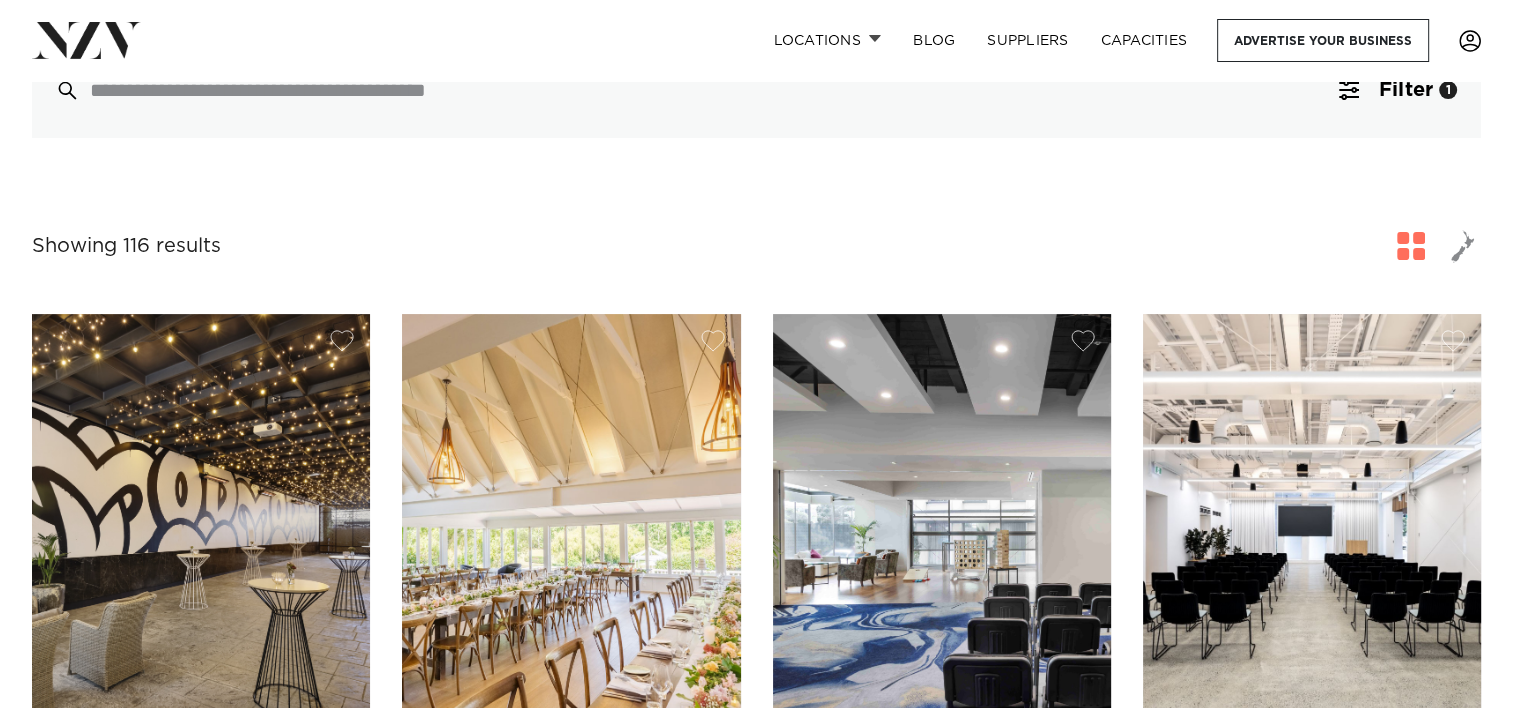 scroll, scrollTop: 631, scrollLeft: 0, axis: vertical 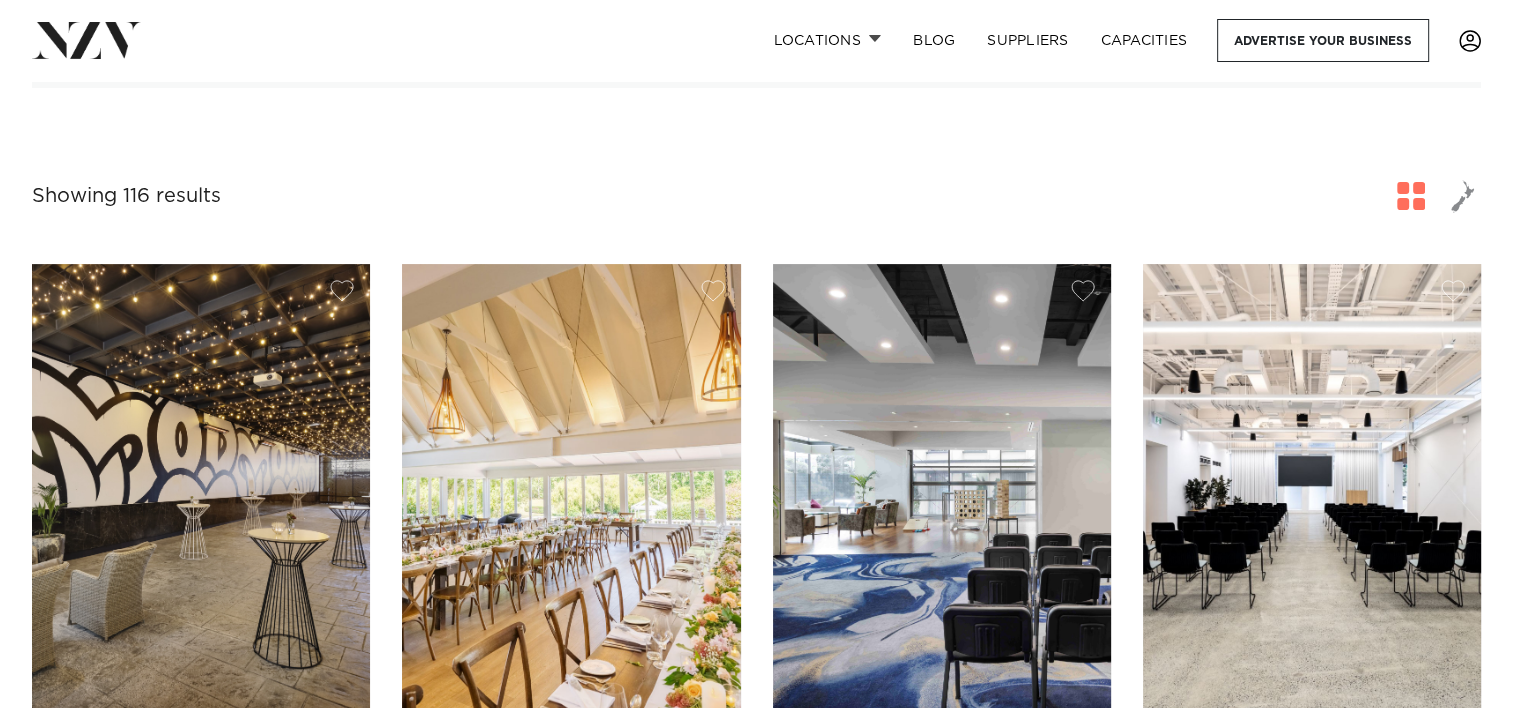 type 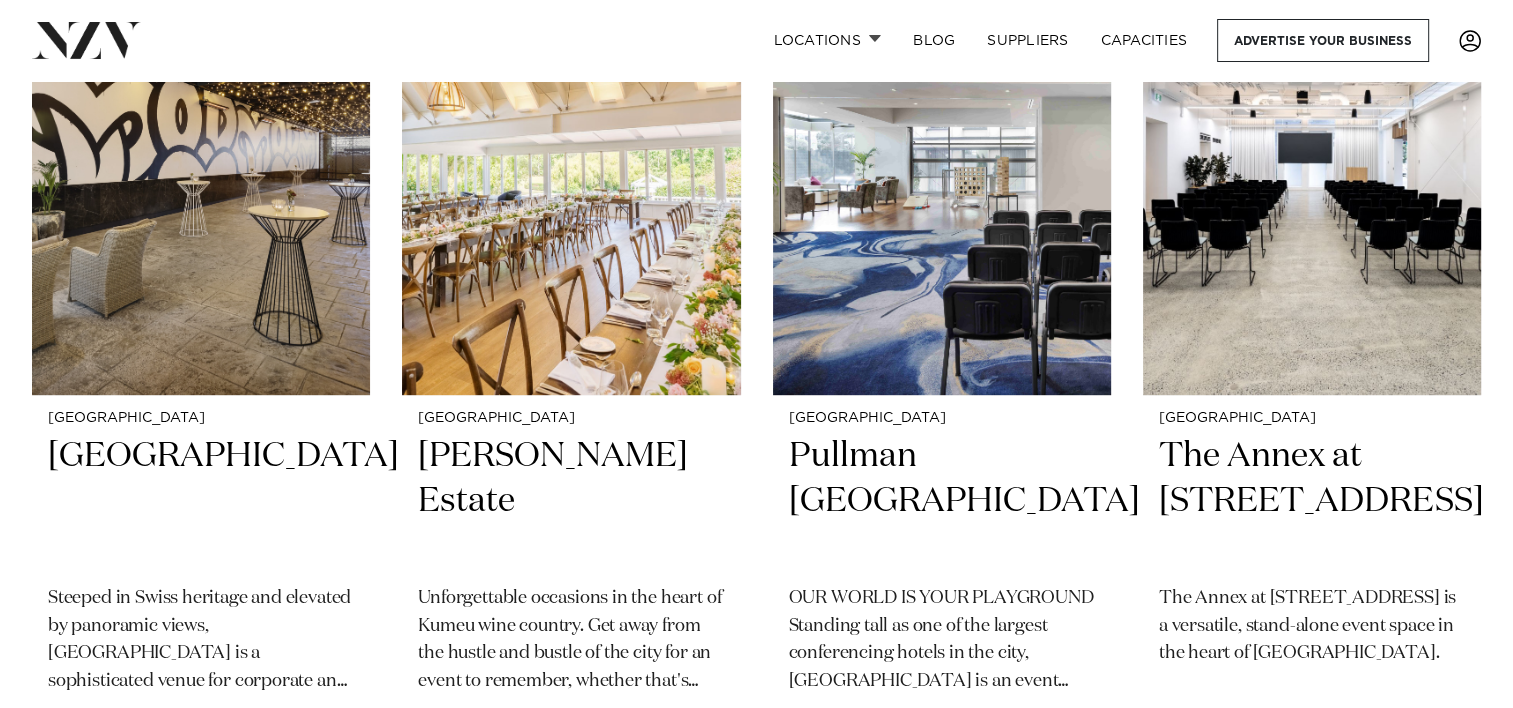 scroll, scrollTop: 991, scrollLeft: 0, axis: vertical 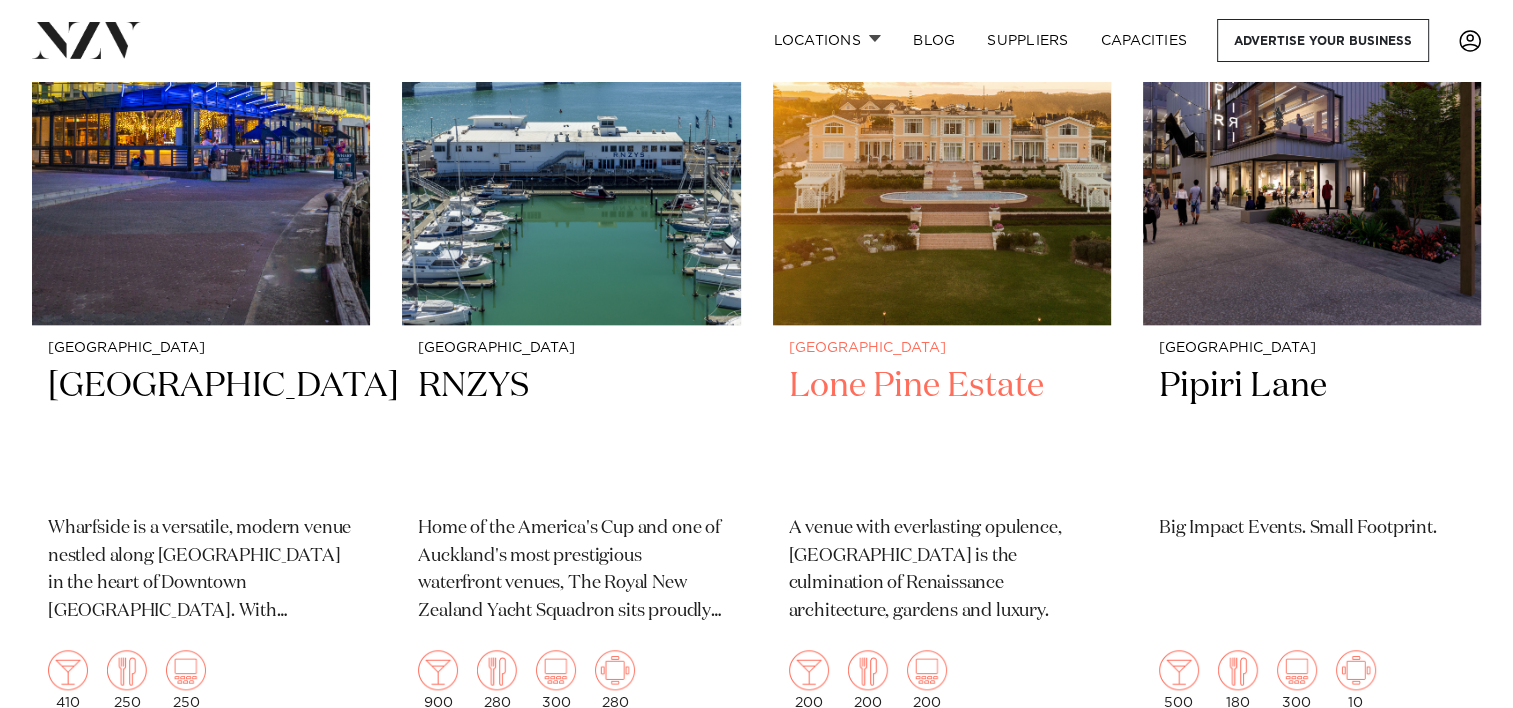 click at bounding box center [942, 98] 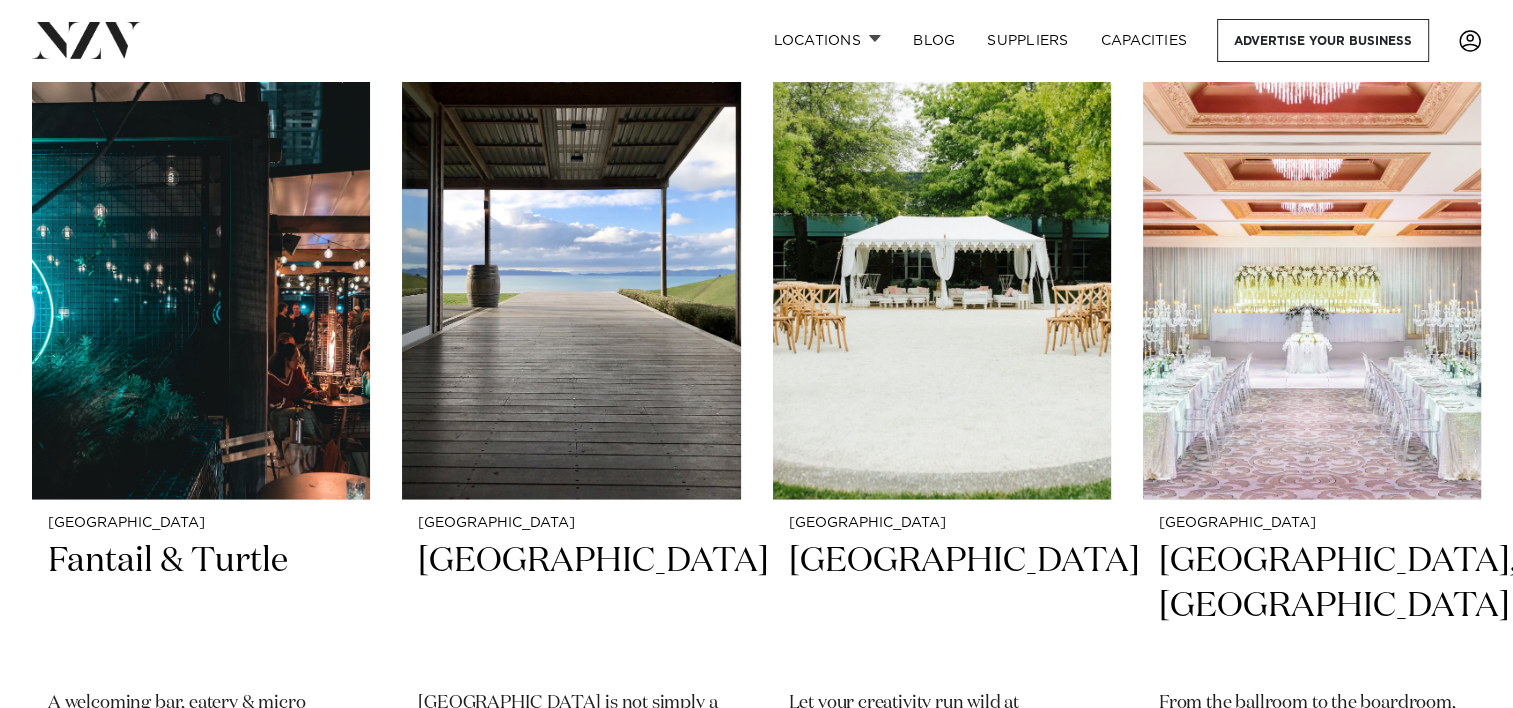 scroll, scrollTop: 3551, scrollLeft: 0, axis: vertical 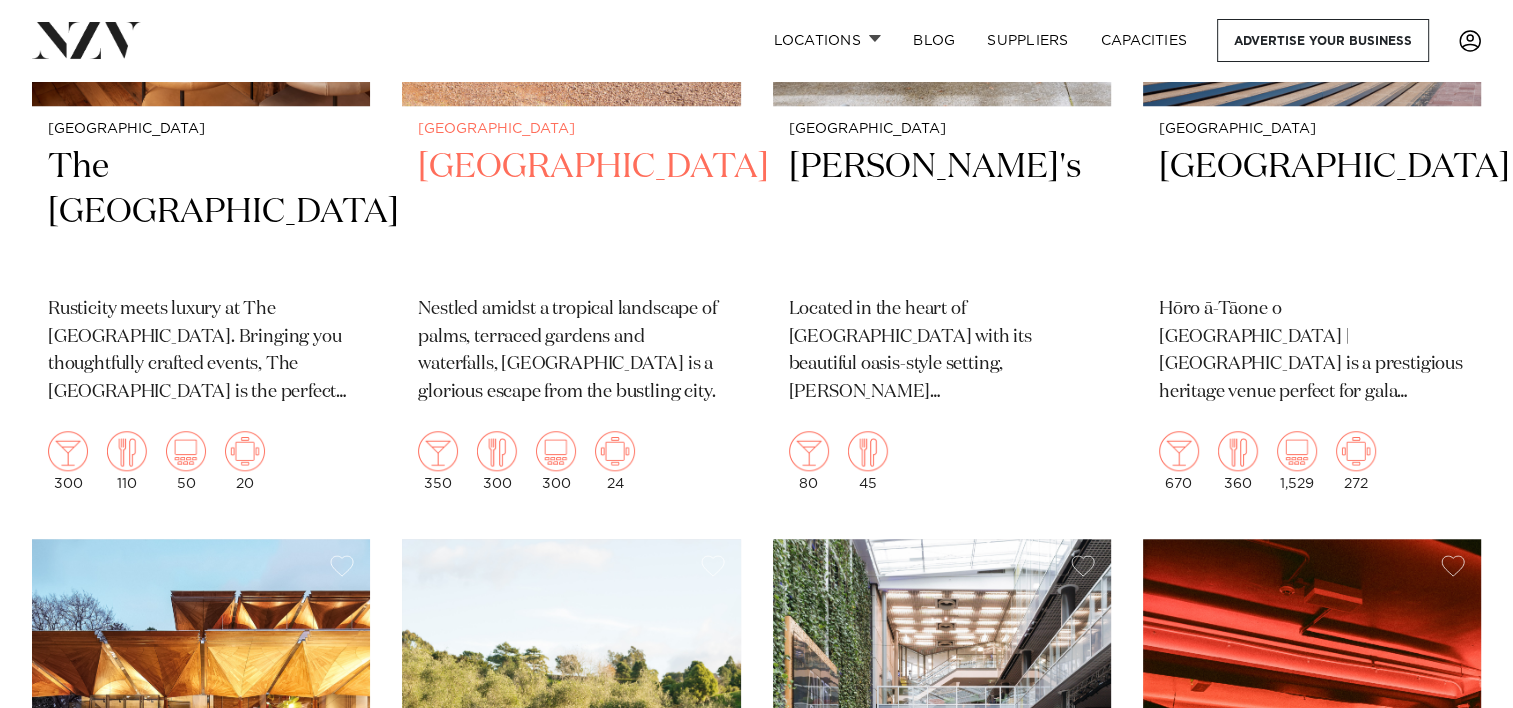 click on "Puketutu Island Estate" at bounding box center [571, 212] 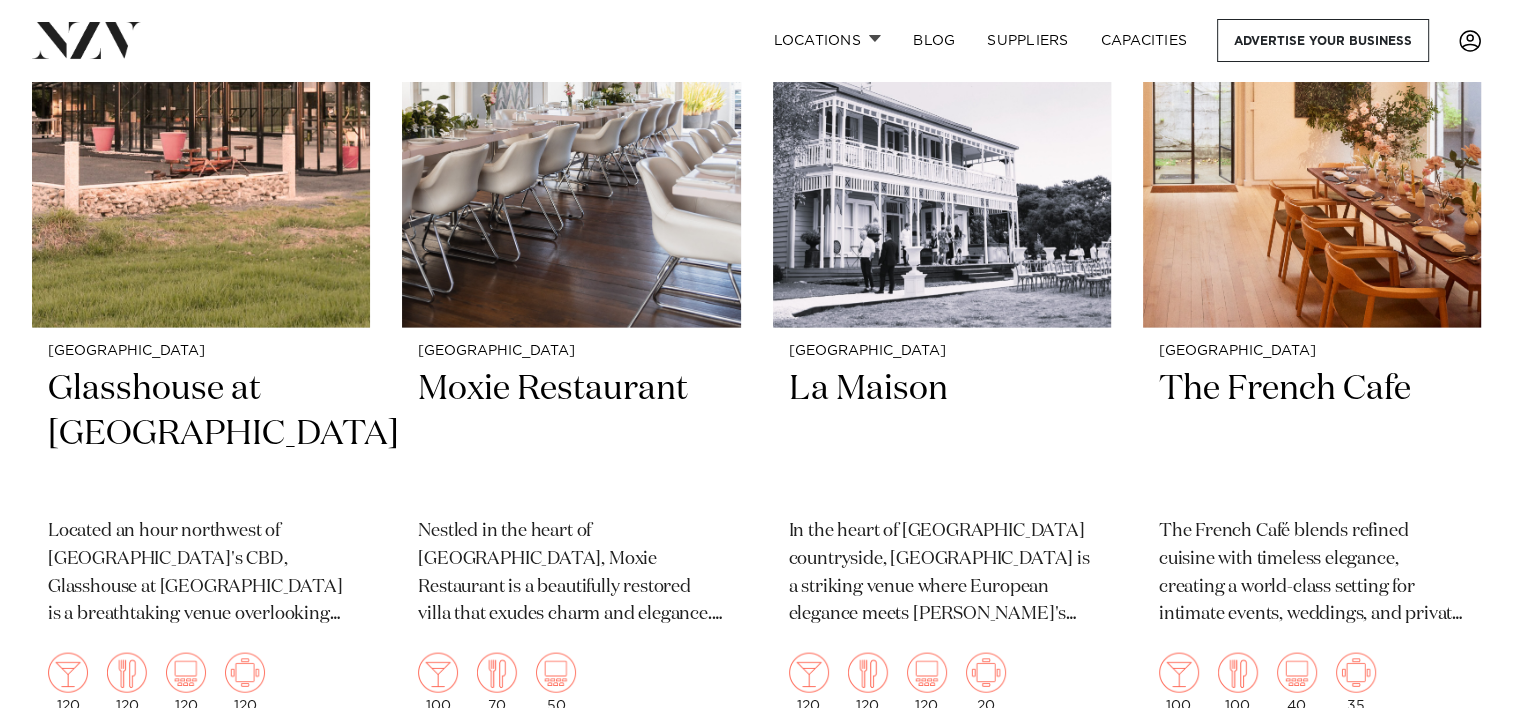 scroll, scrollTop: 11711, scrollLeft: 0, axis: vertical 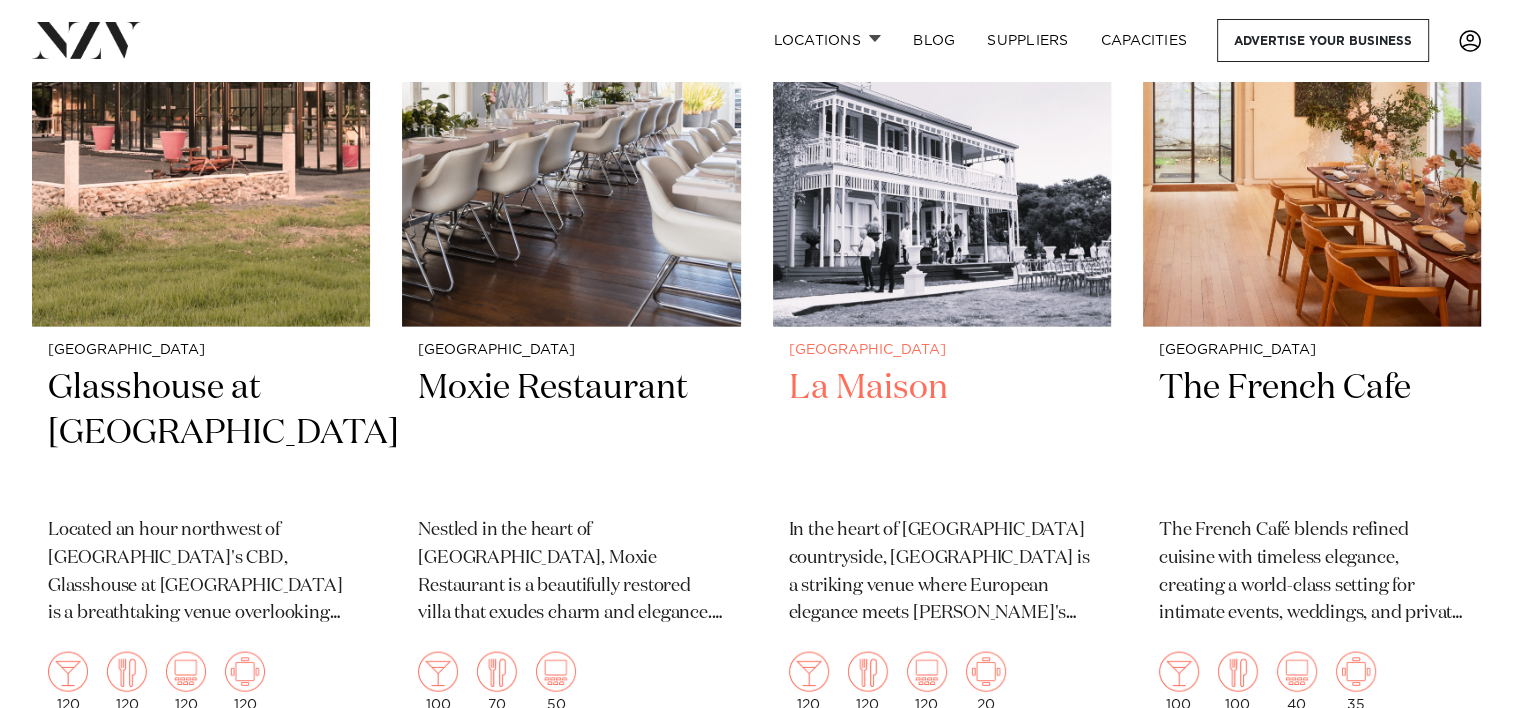 click at bounding box center [942, 100] 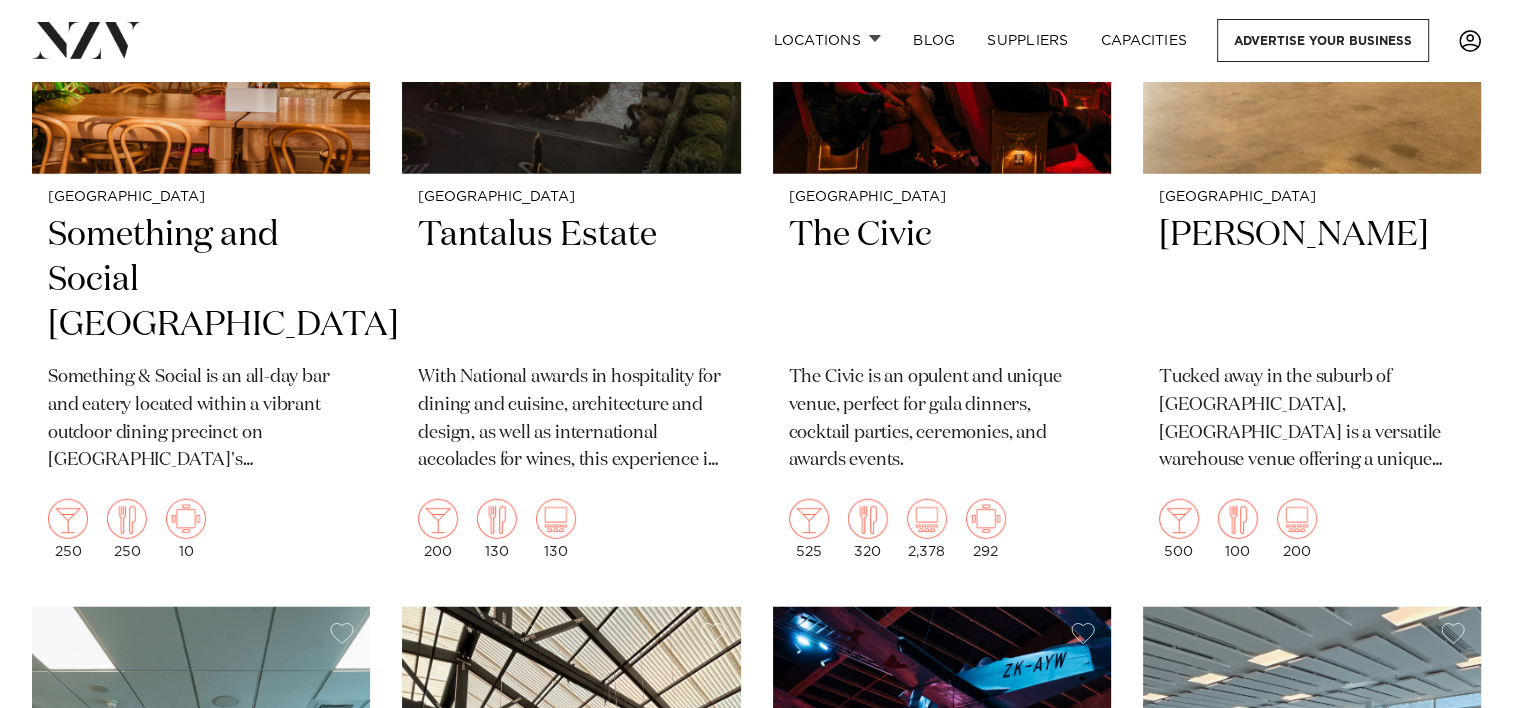 scroll, scrollTop: 12791, scrollLeft: 0, axis: vertical 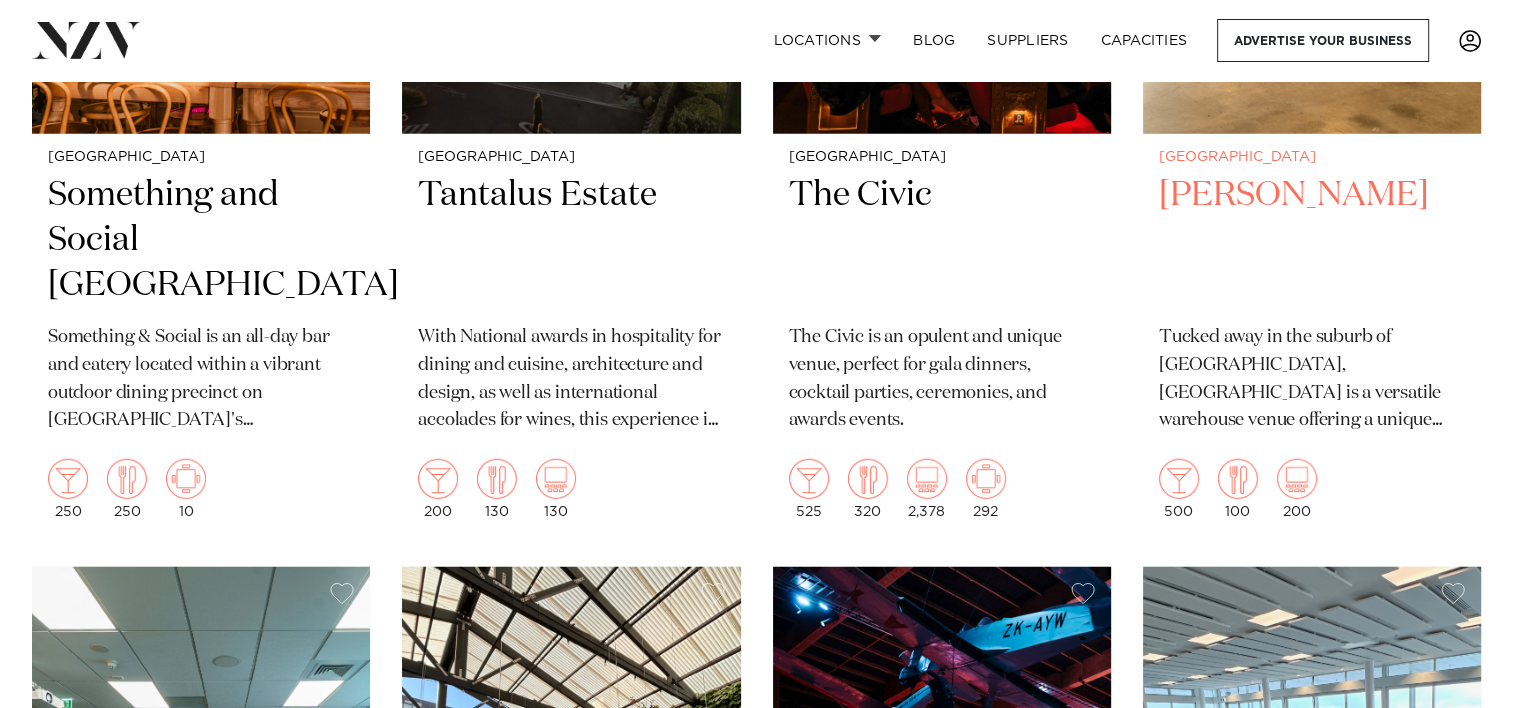 click on "Hastie" at bounding box center (1312, 240) 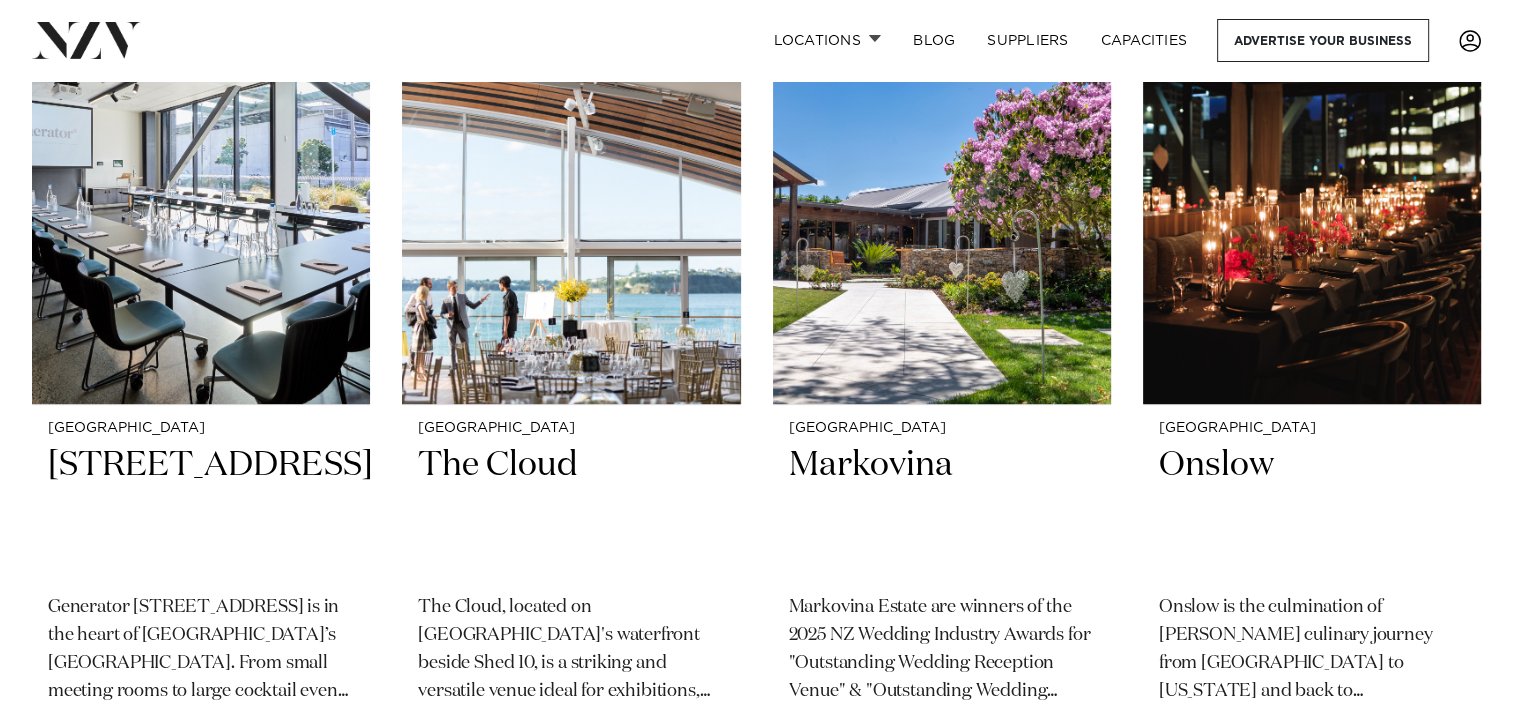 scroll, scrollTop: 16071, scrollLeft: 0, axis: vertical 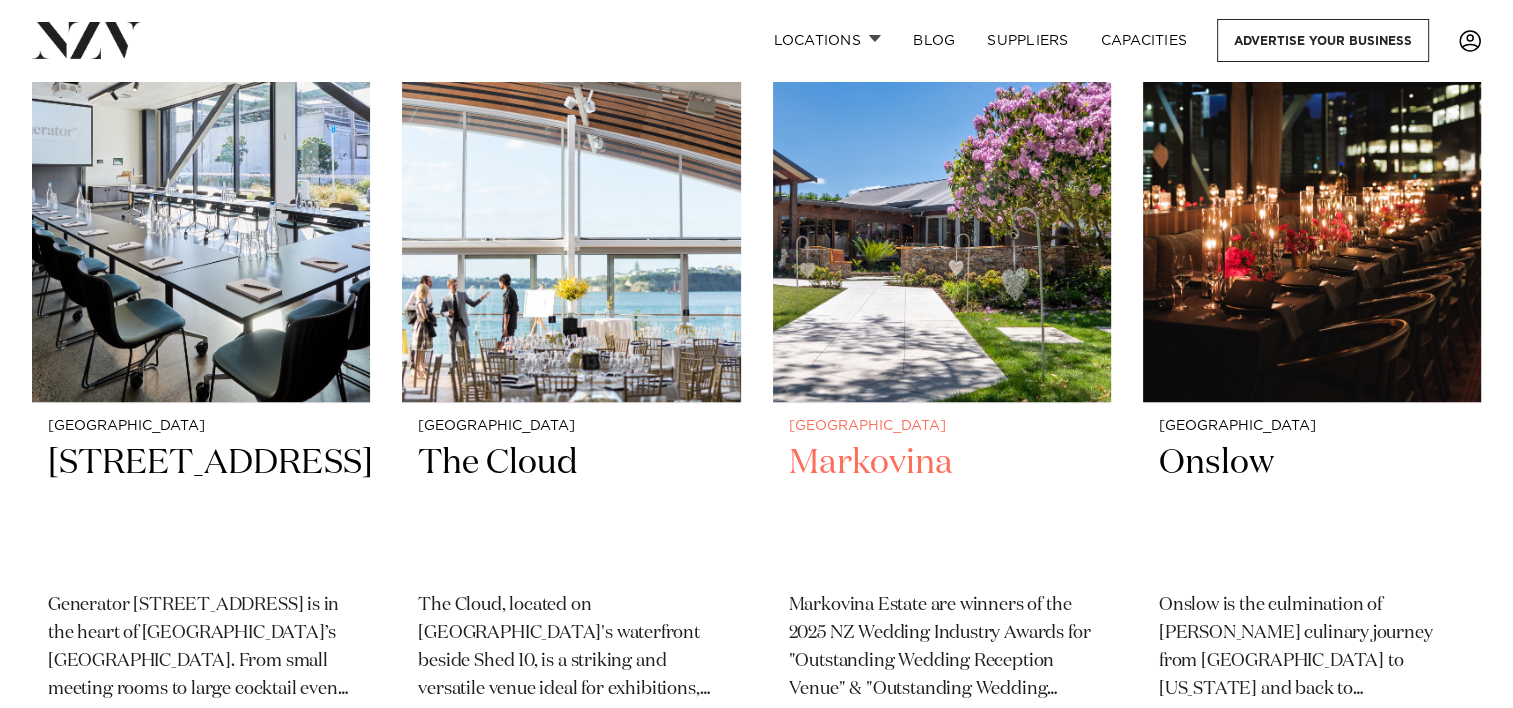 click on "Markovina" at bounding box center (942, 508) 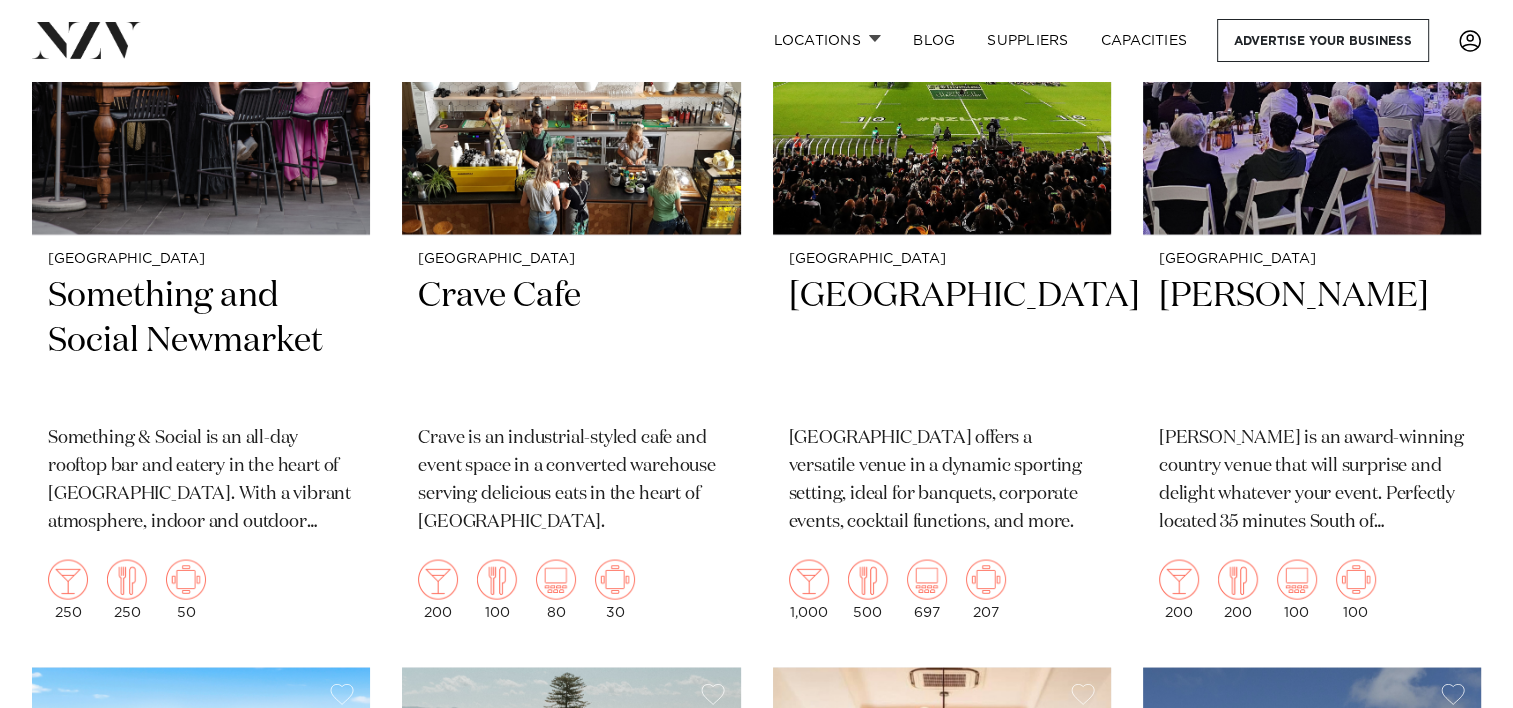 scroll, scrollTop: 18991, scrollLeft: 0, axis: vertical 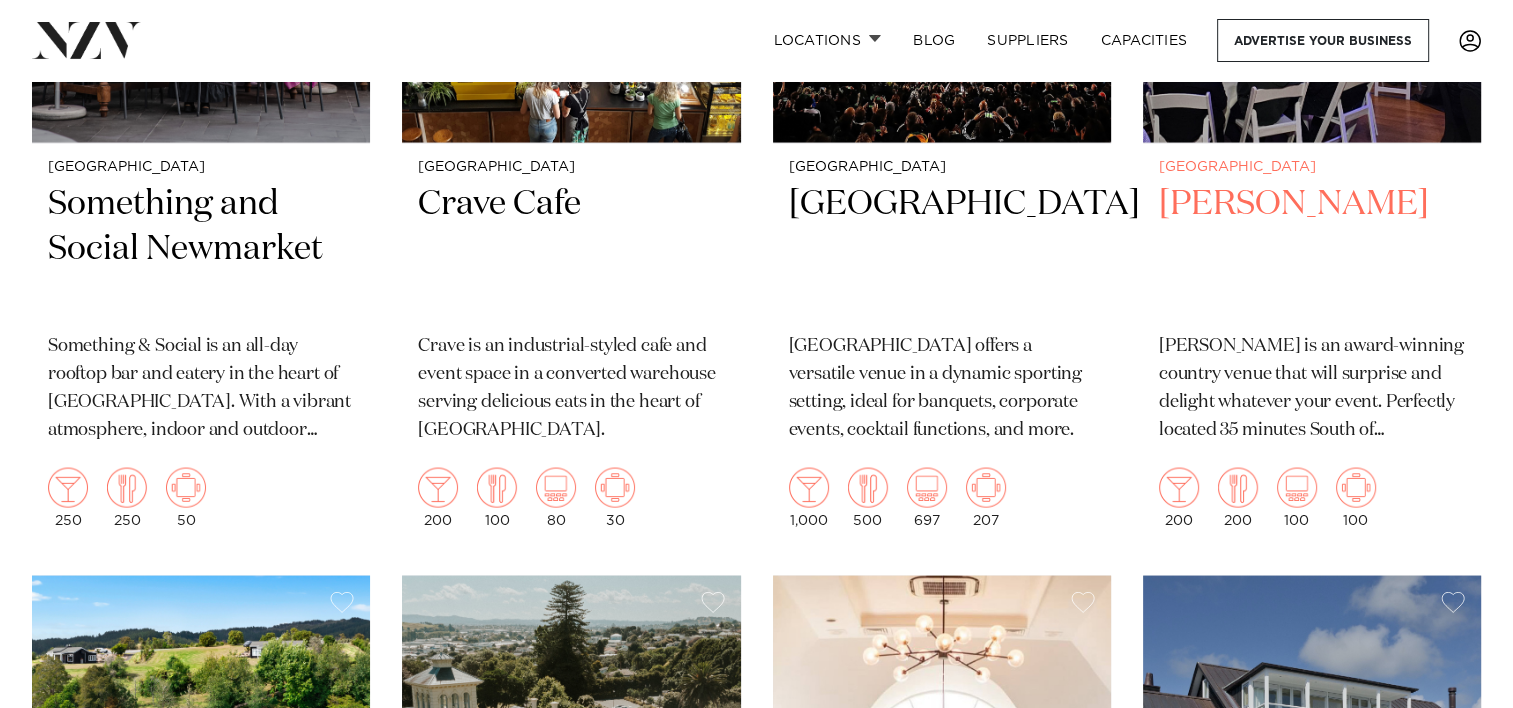 click on "LaValla" at bounding box center [1312, 249] 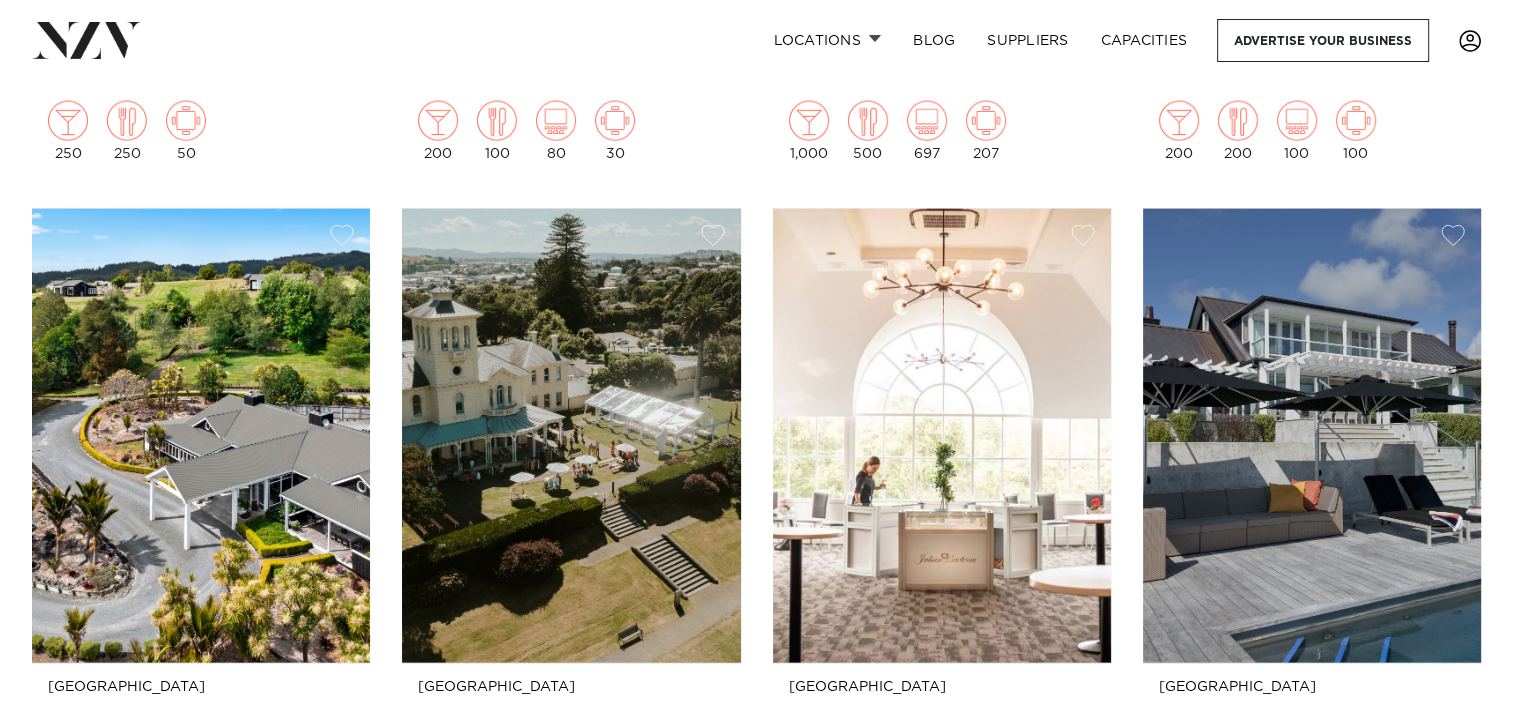 scroll, scrollTop: 19591, scrollLeft: 0, axis: vertical 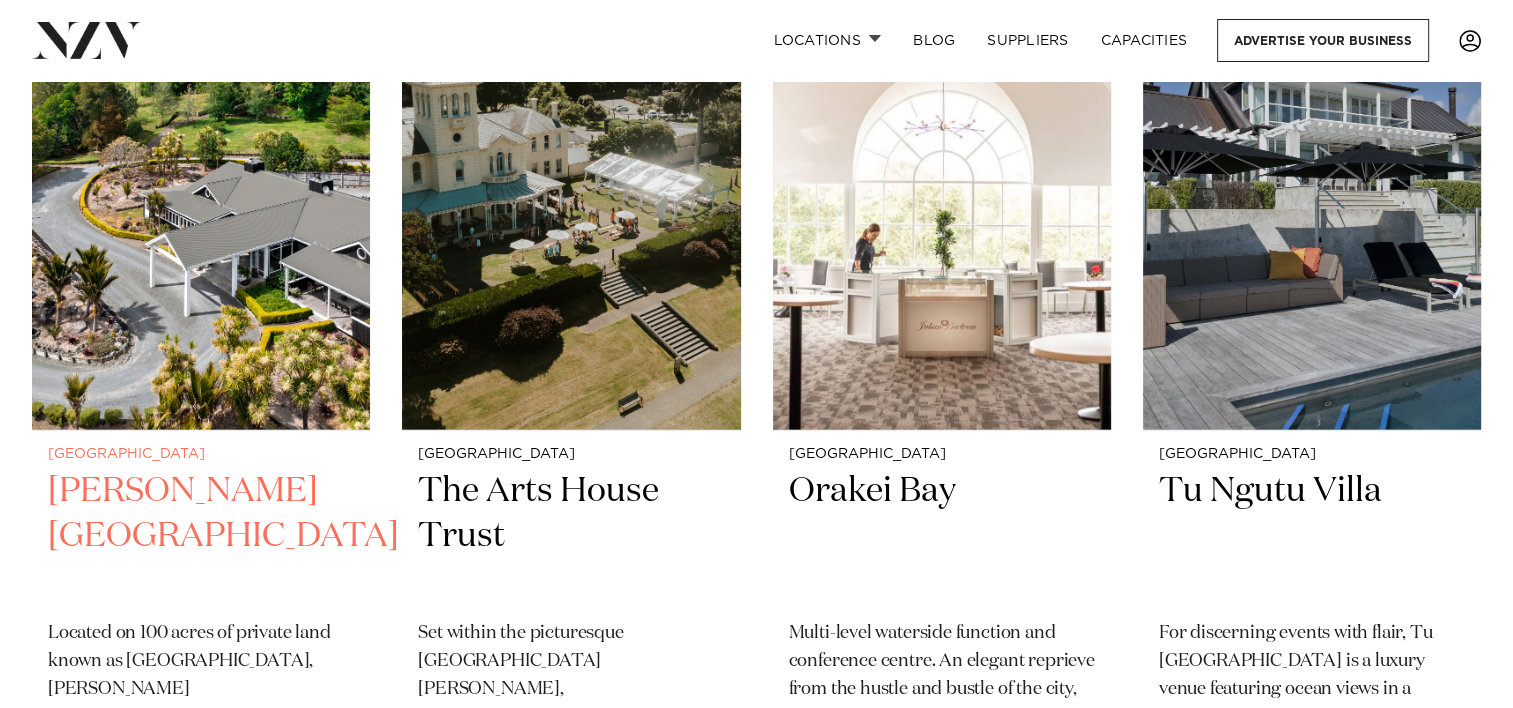 click on "[PERSON_NAME][GEOGRAPHIC_DATA]" at bounding box center [201, 536] 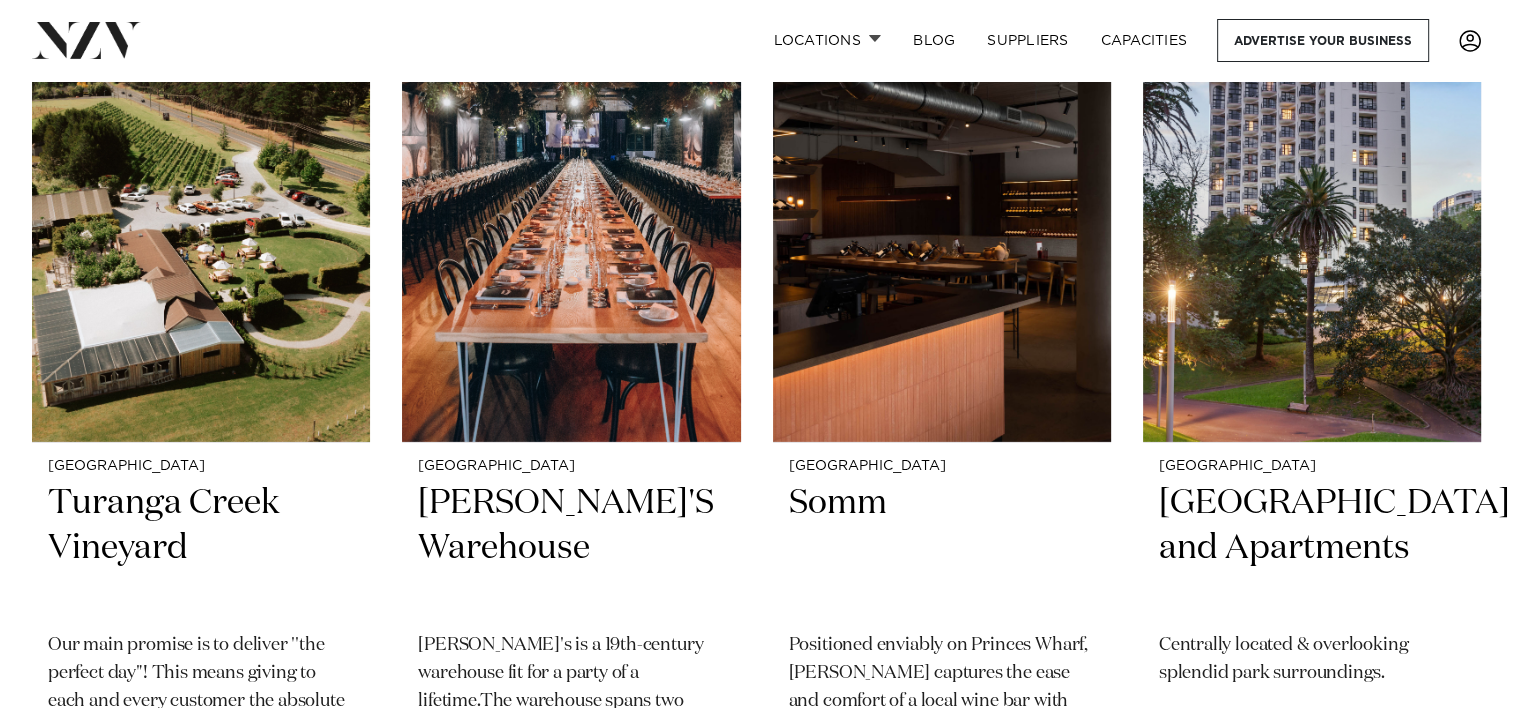 scroll, scrollTop: 21351, scrollLeft: 0, axis: vertical 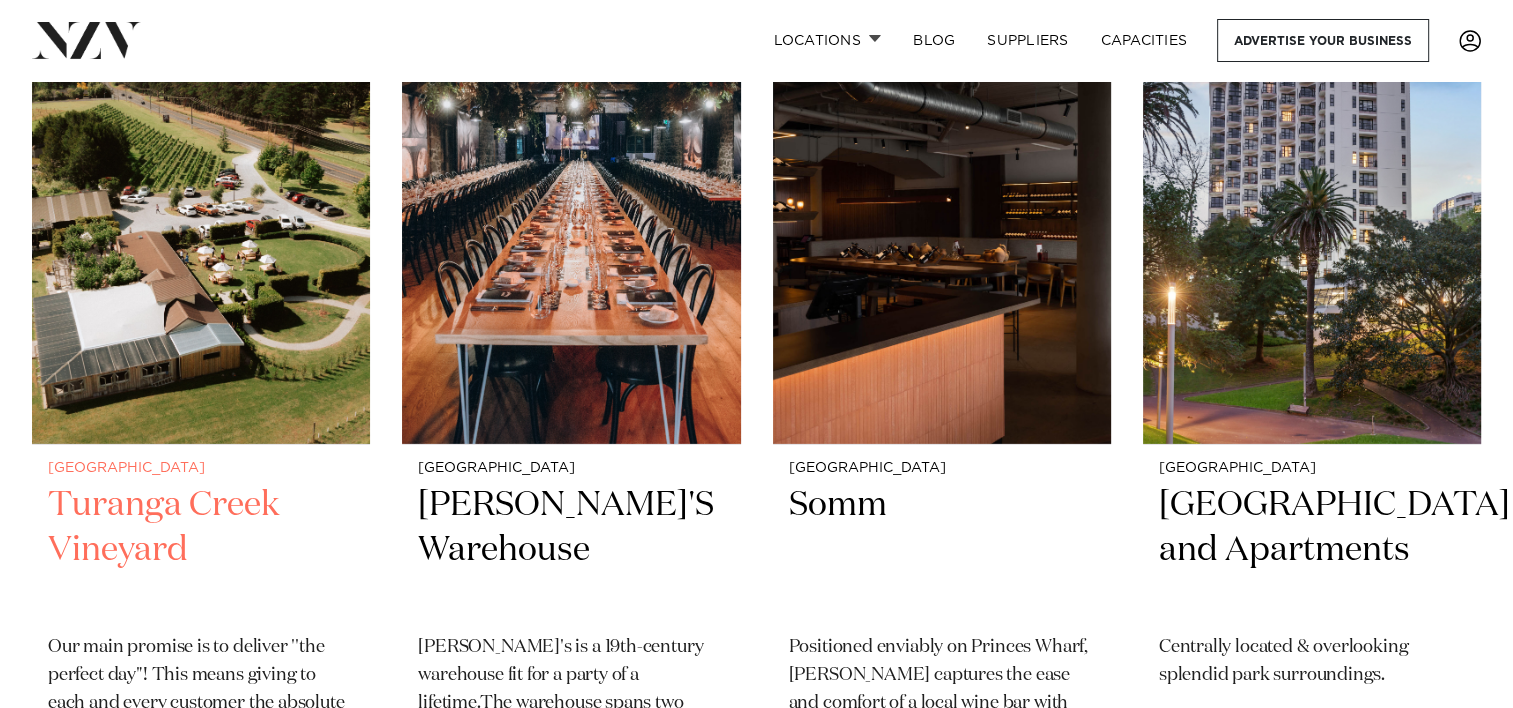 click on "Turanga Creek Vineyard" at bounding box center [201, 550] 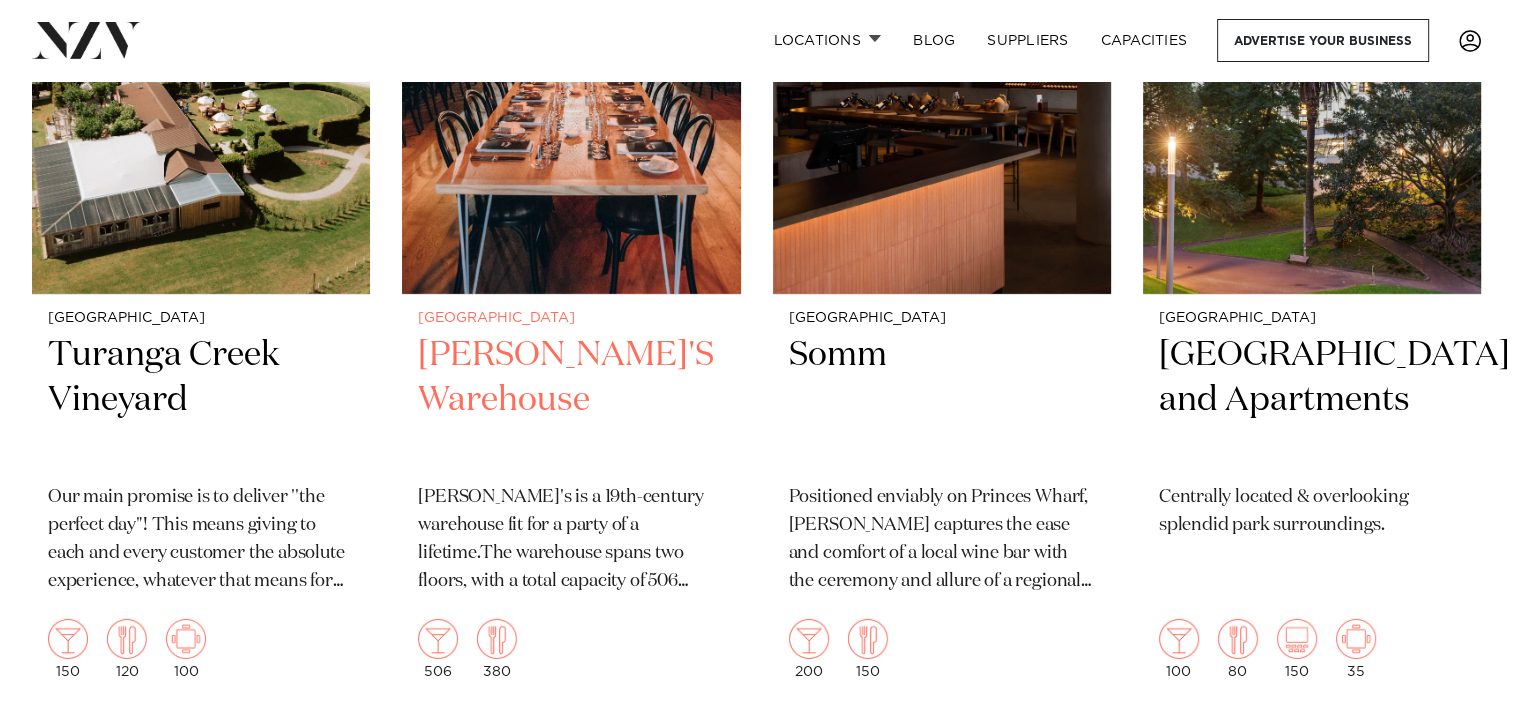 scroll, scrollTop: 21631, scrollLeft: 0, axis: vertical 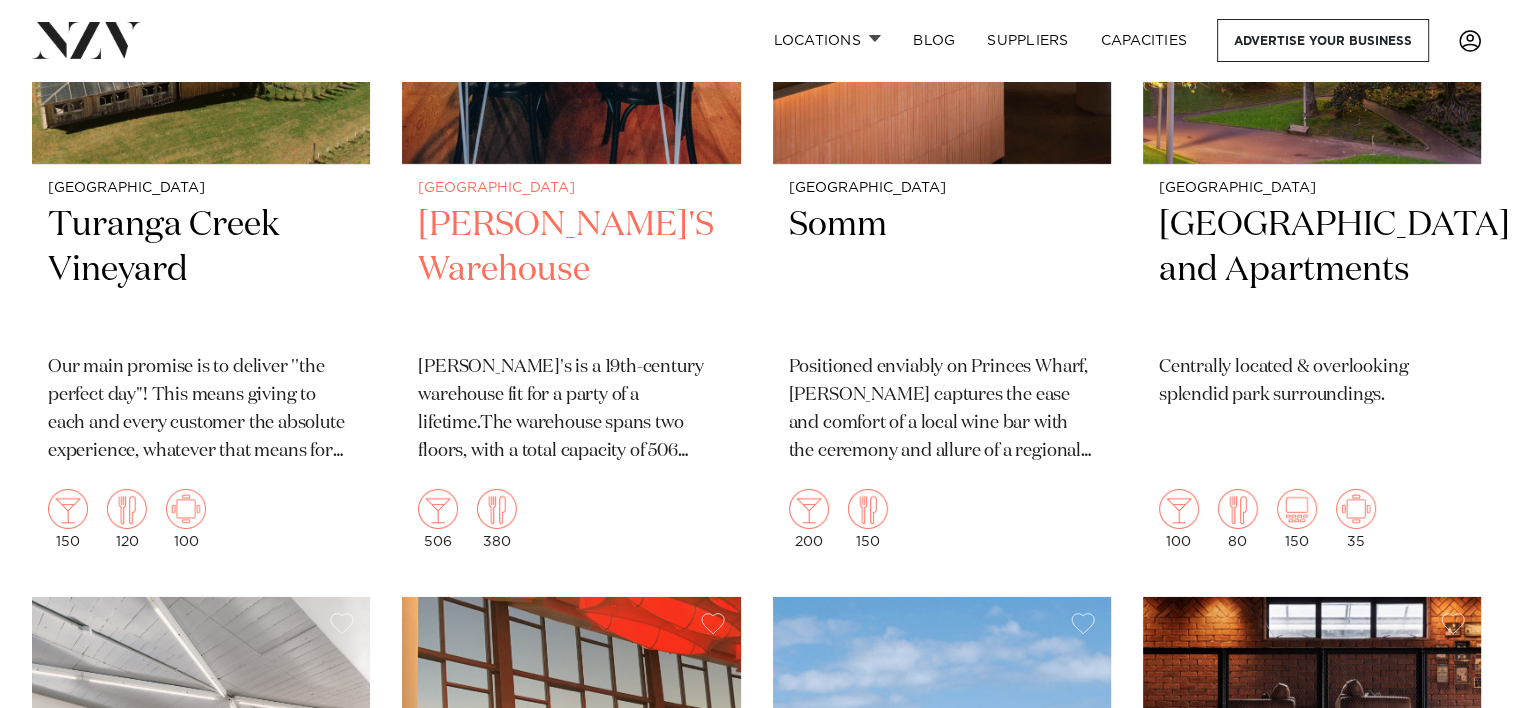 click on "BRAD's is a 19th-century warehouse fit for a party of a lifetime.The warehouse spans two floors, with a total capacity of 506 guests cocktail style or 380 seated." at bounding box center (571, 410) 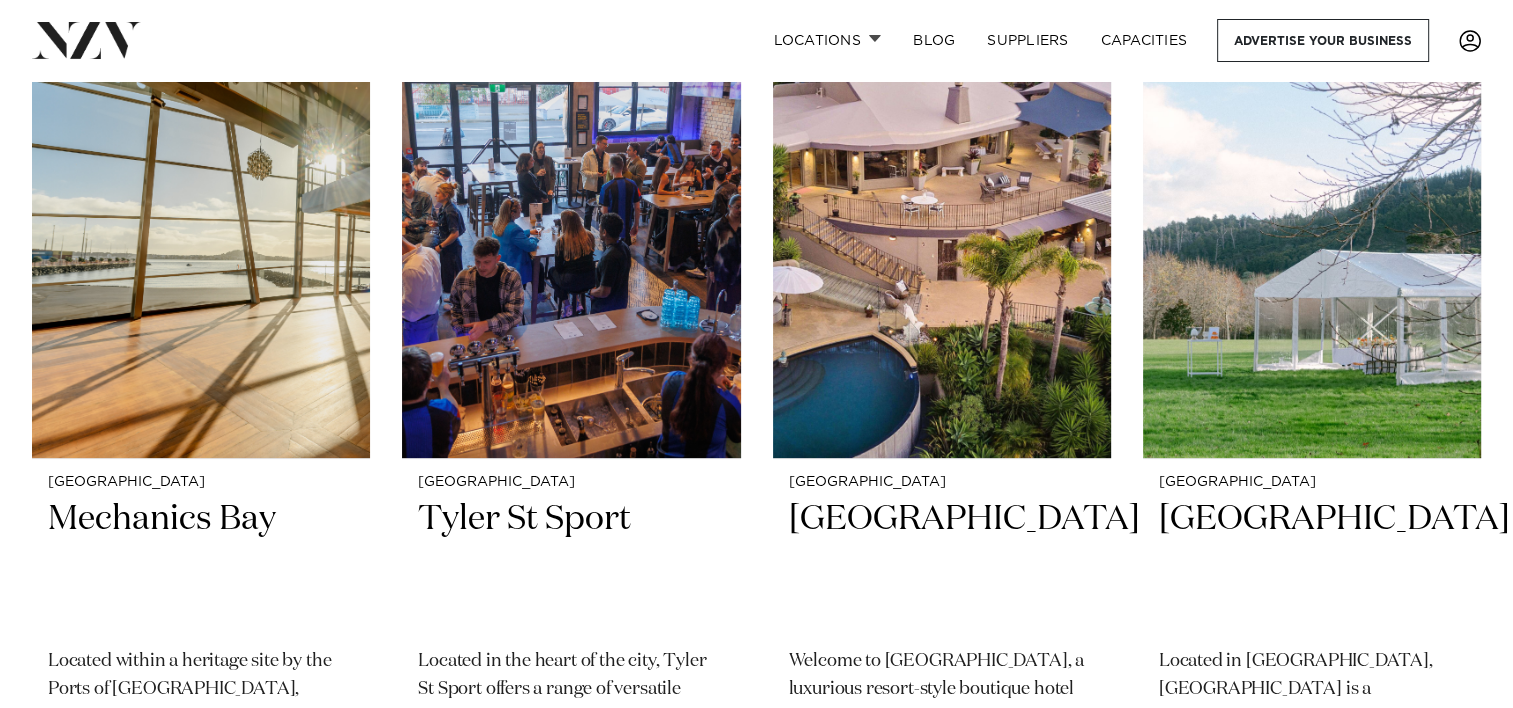 scroll, scrollTop: 23151, scrollLeft: 0, axis: vertical 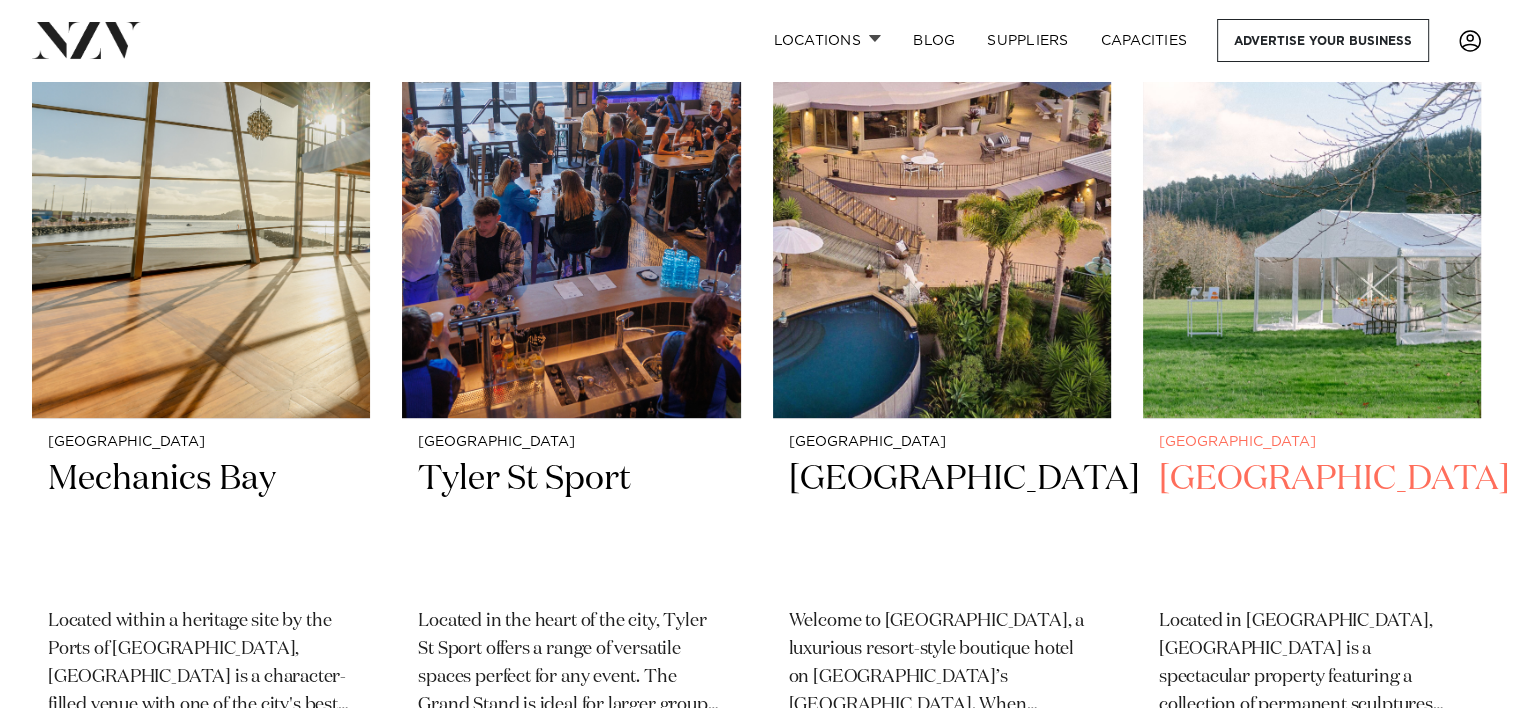click on "Riverhaven Artland" at bounding box center (1312, 524) 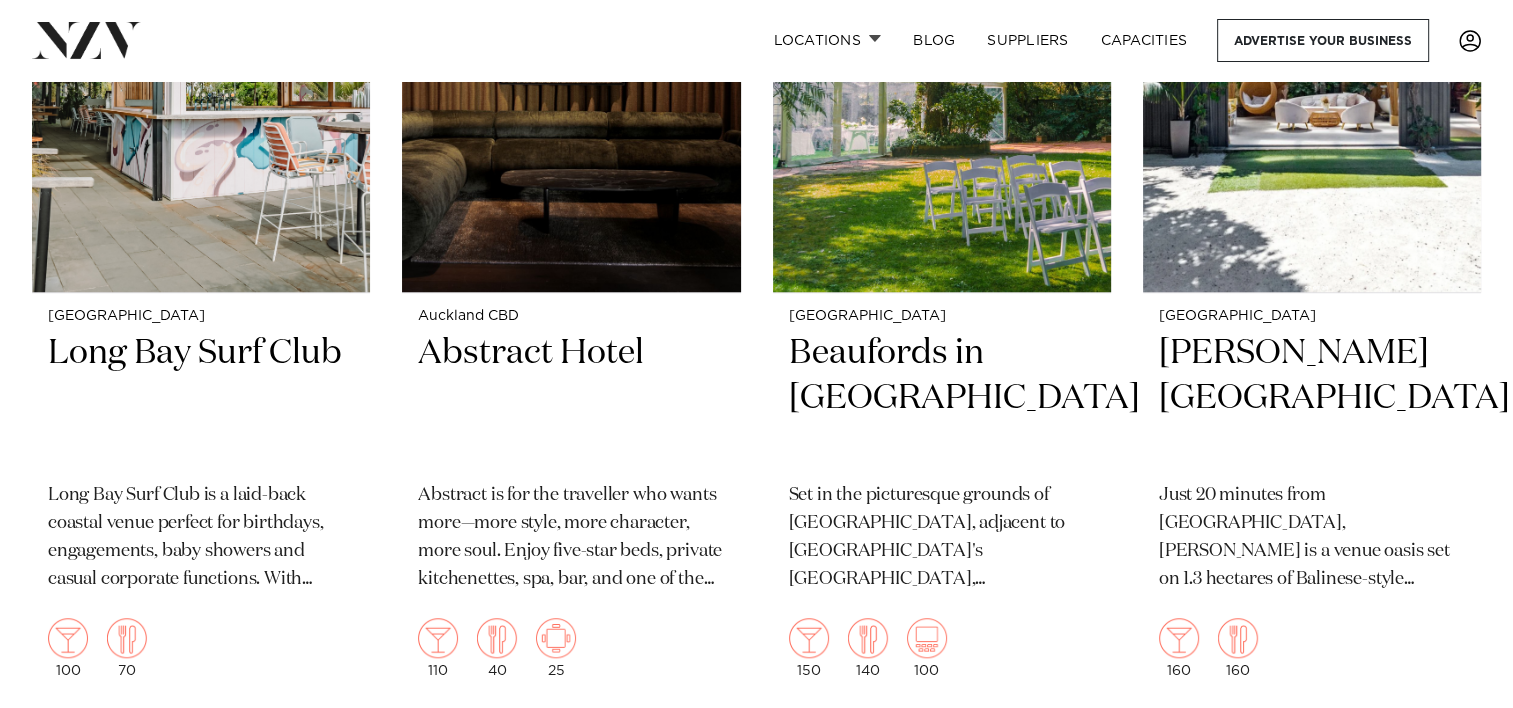 scroll, scrollTop: 24151, scrollLeft: 0, axis: vertical 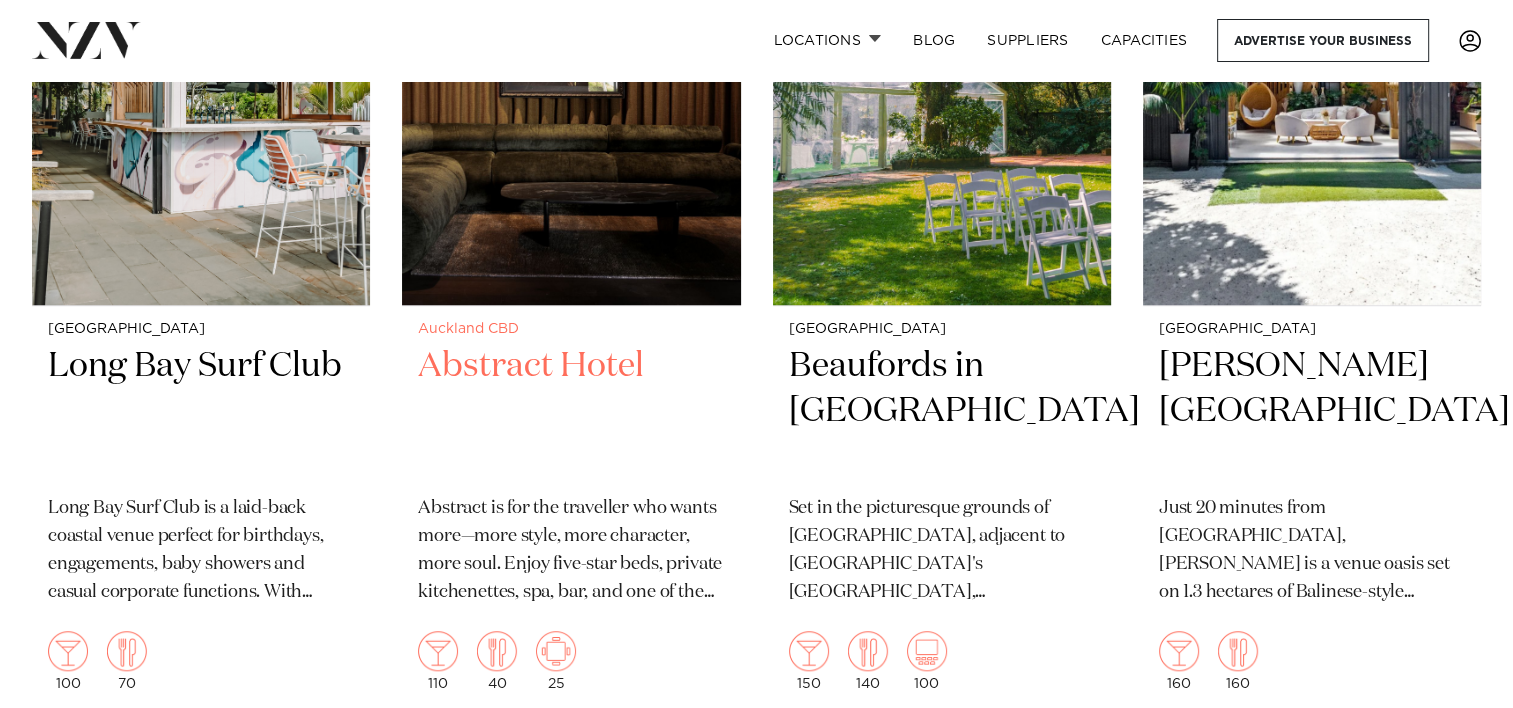 click at bounding box center (571, 79) 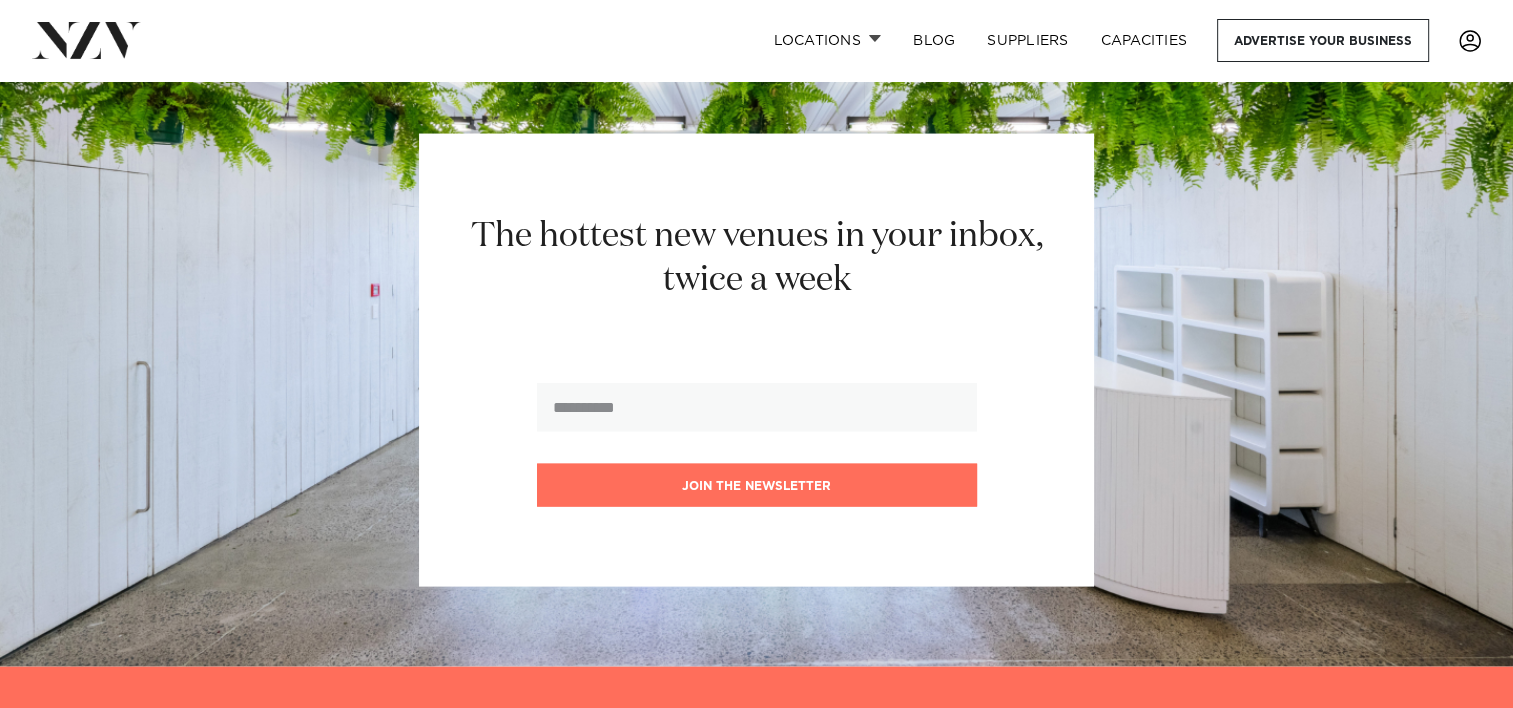 scroll, scrollTop: 26751, scrollLeft: 0, axis: vertical 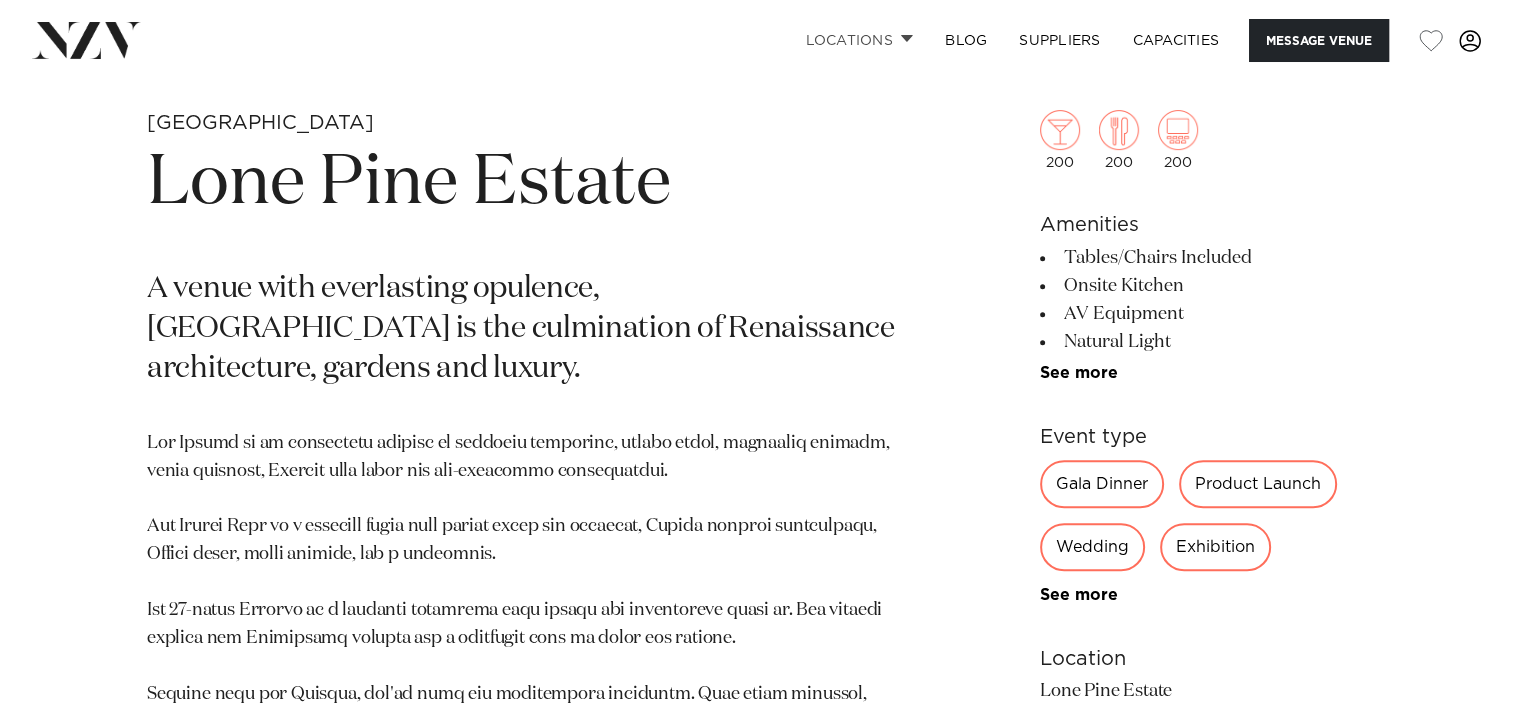 click on "Locations" at bounding box center [859, 40] 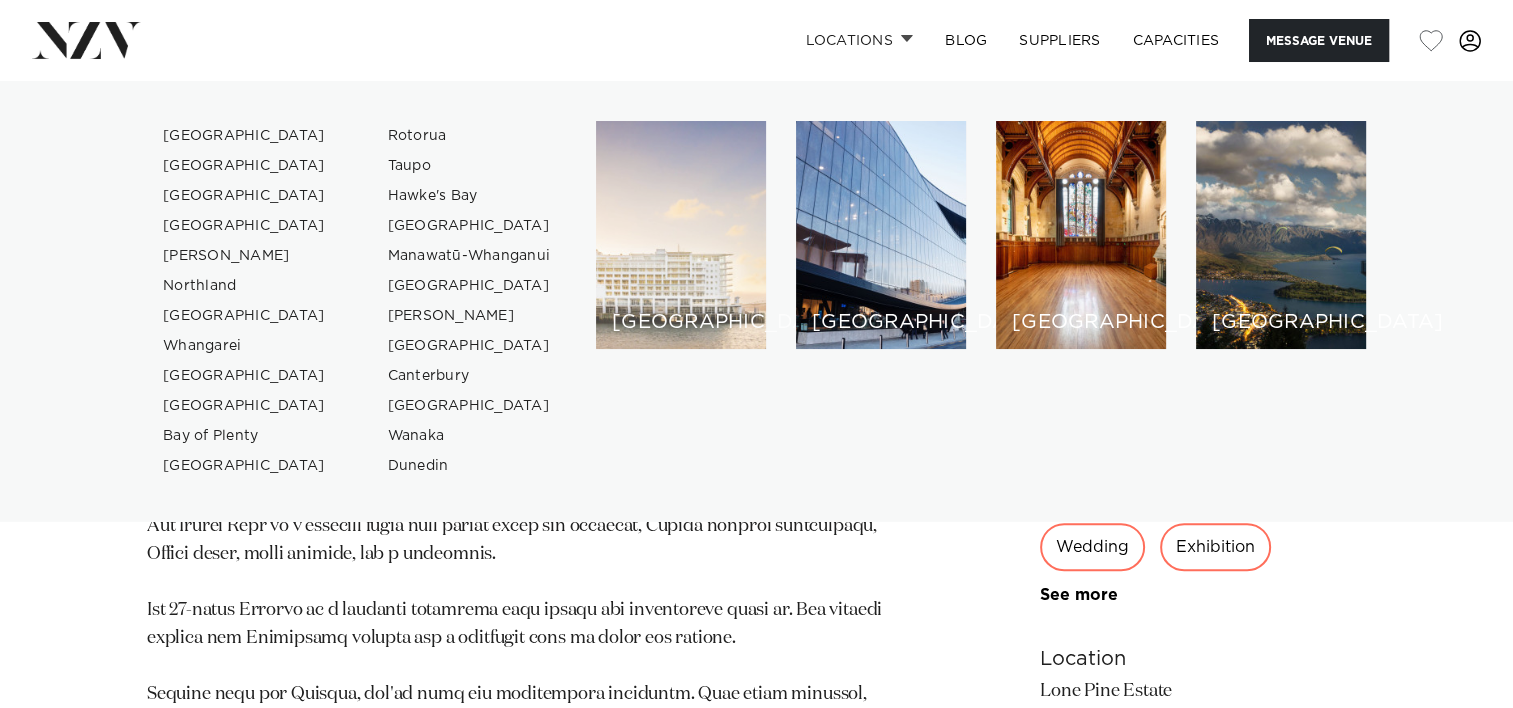 click on "[GEOGRAPHIC_DATA]" at bounding box center [681, 235] 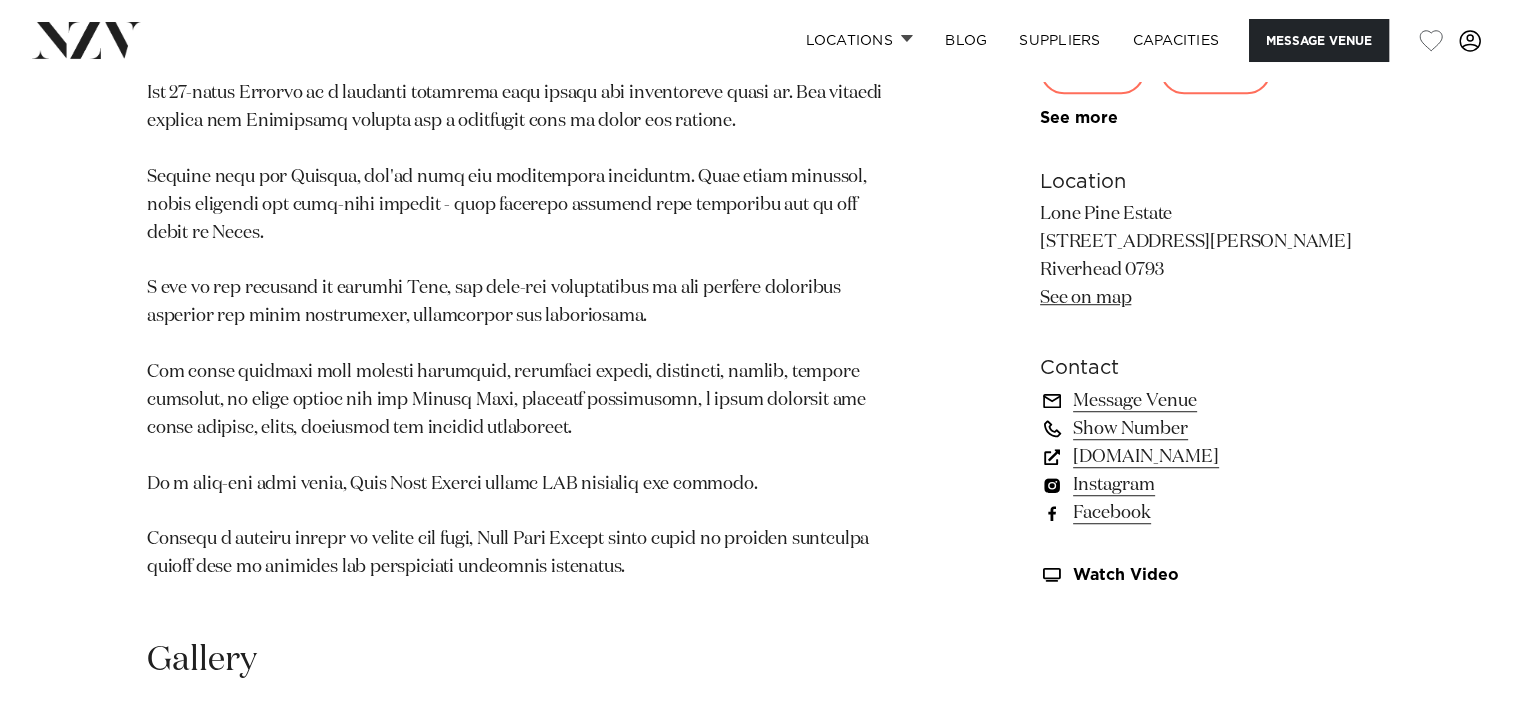 scroll, scrollTop: 1280, scrollLeft: 0, axis: vertical 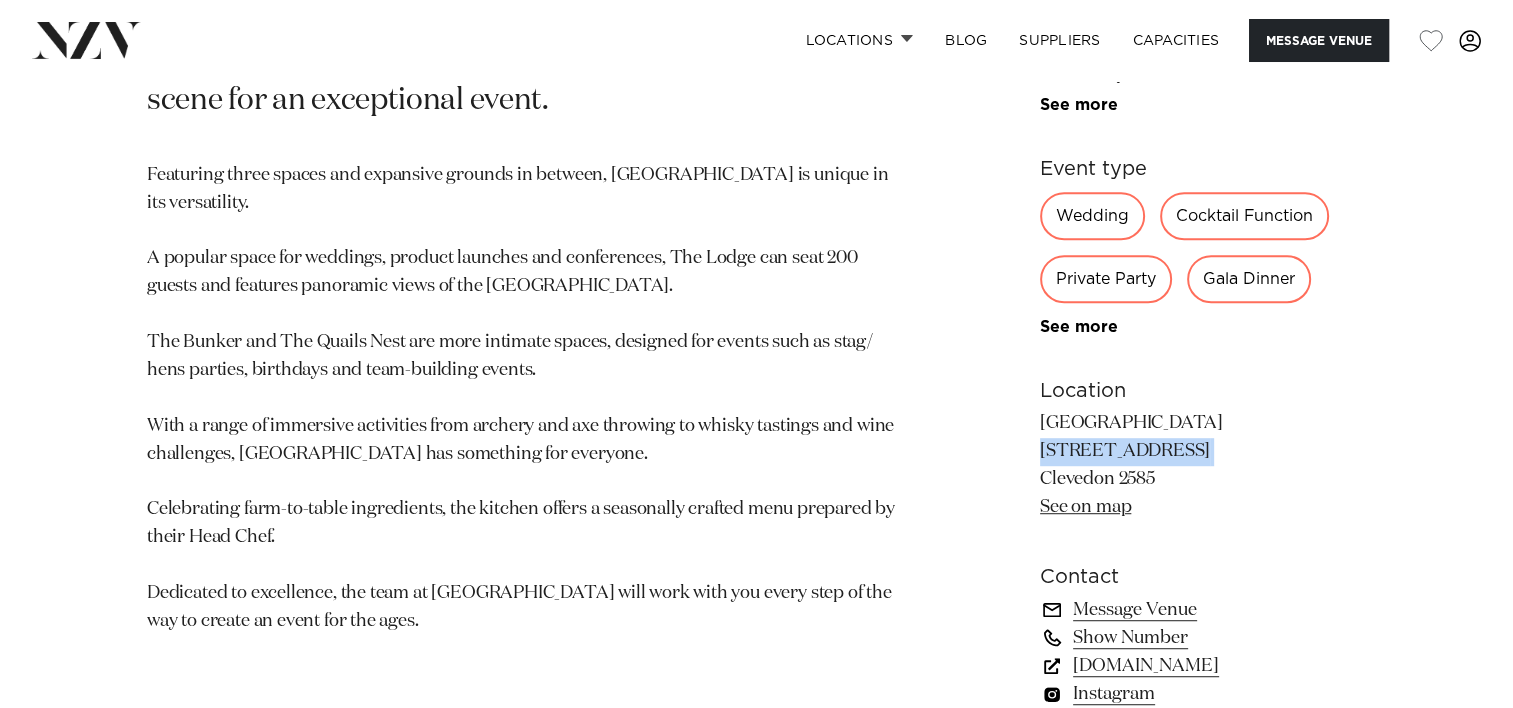 drag, startPoint x: 1285, startPoint y: 447, endPoint x: 1036, endPoint y: 447, distance: 249 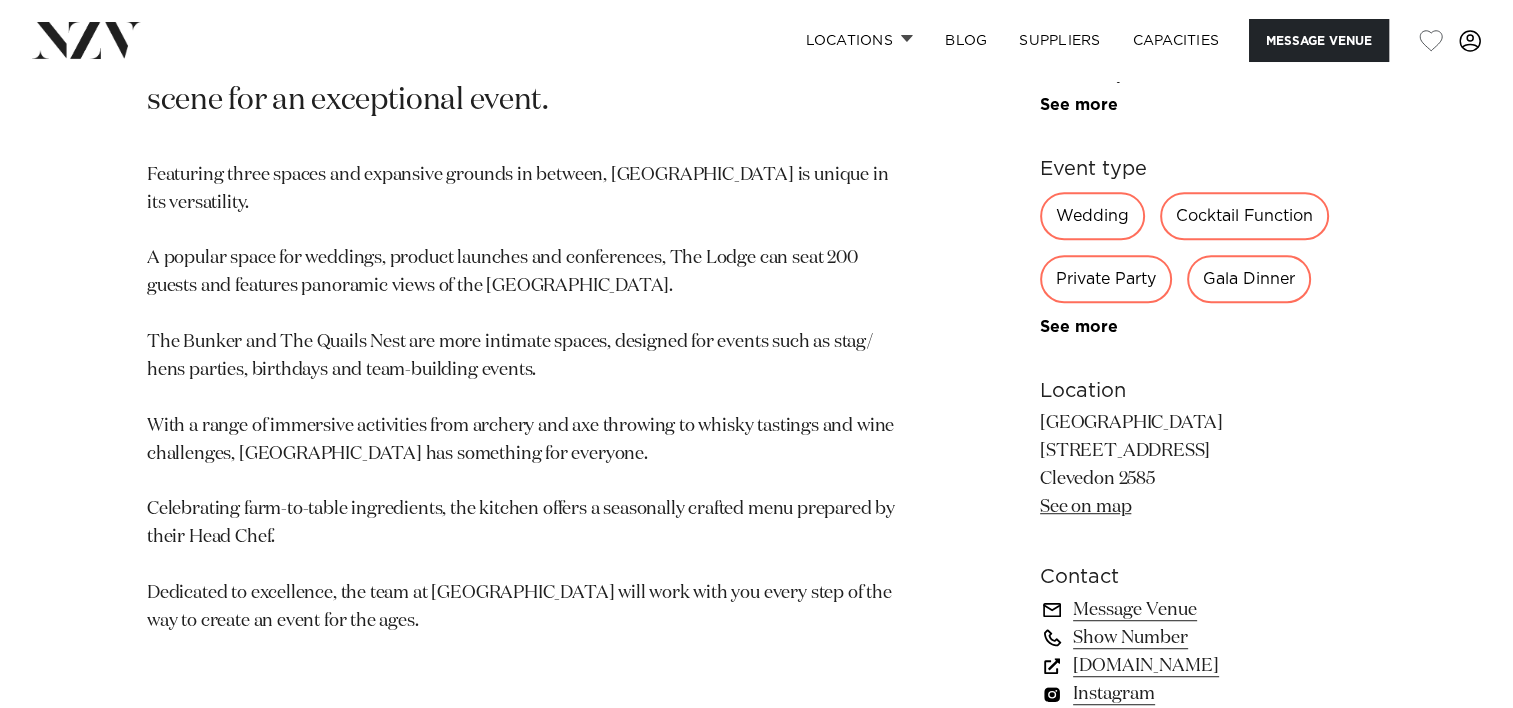 drag, startPoint x: 1284, startPoint y: 449, endPoint x: 1040, endPoint y: 450, distance: 244.00204 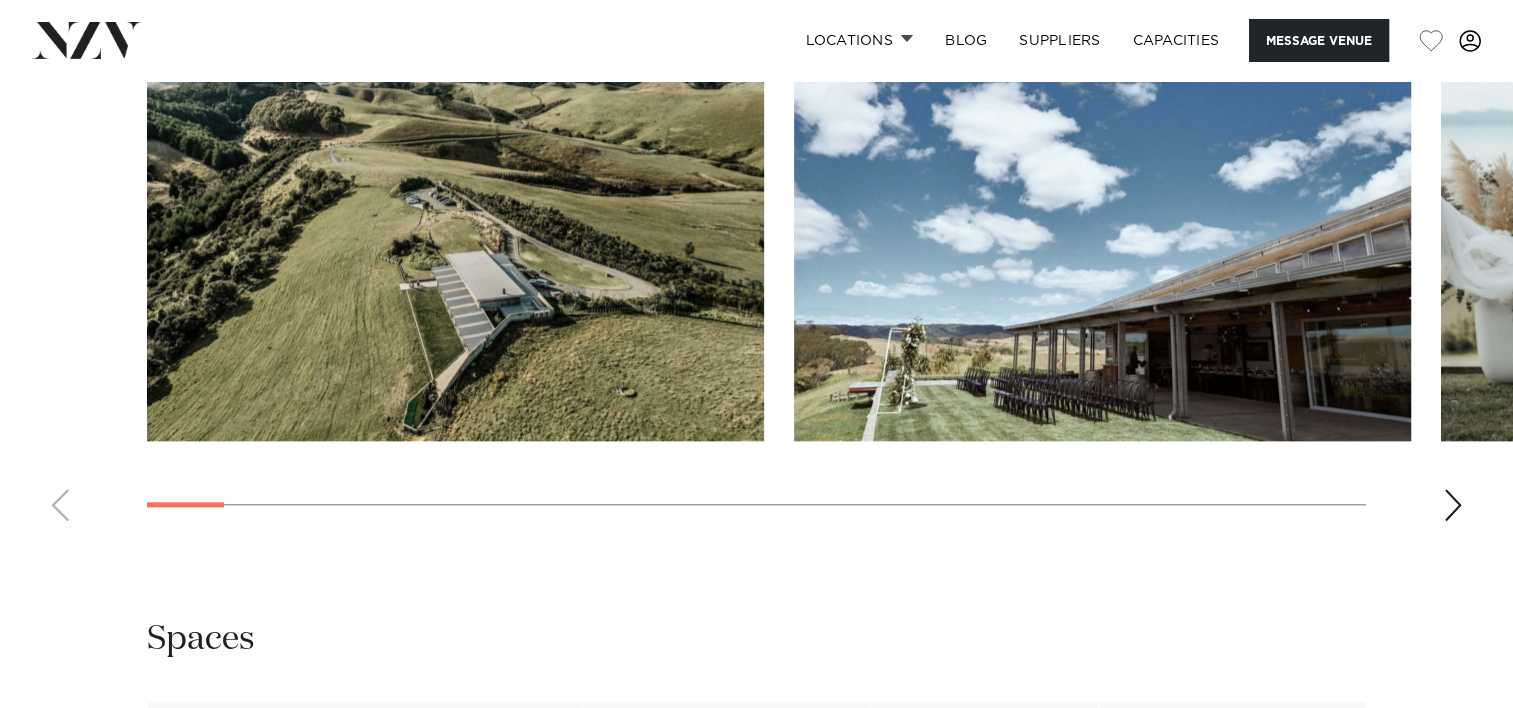 scroll, scrollTop: 2028, scrollLeft: 0, axis: vertical 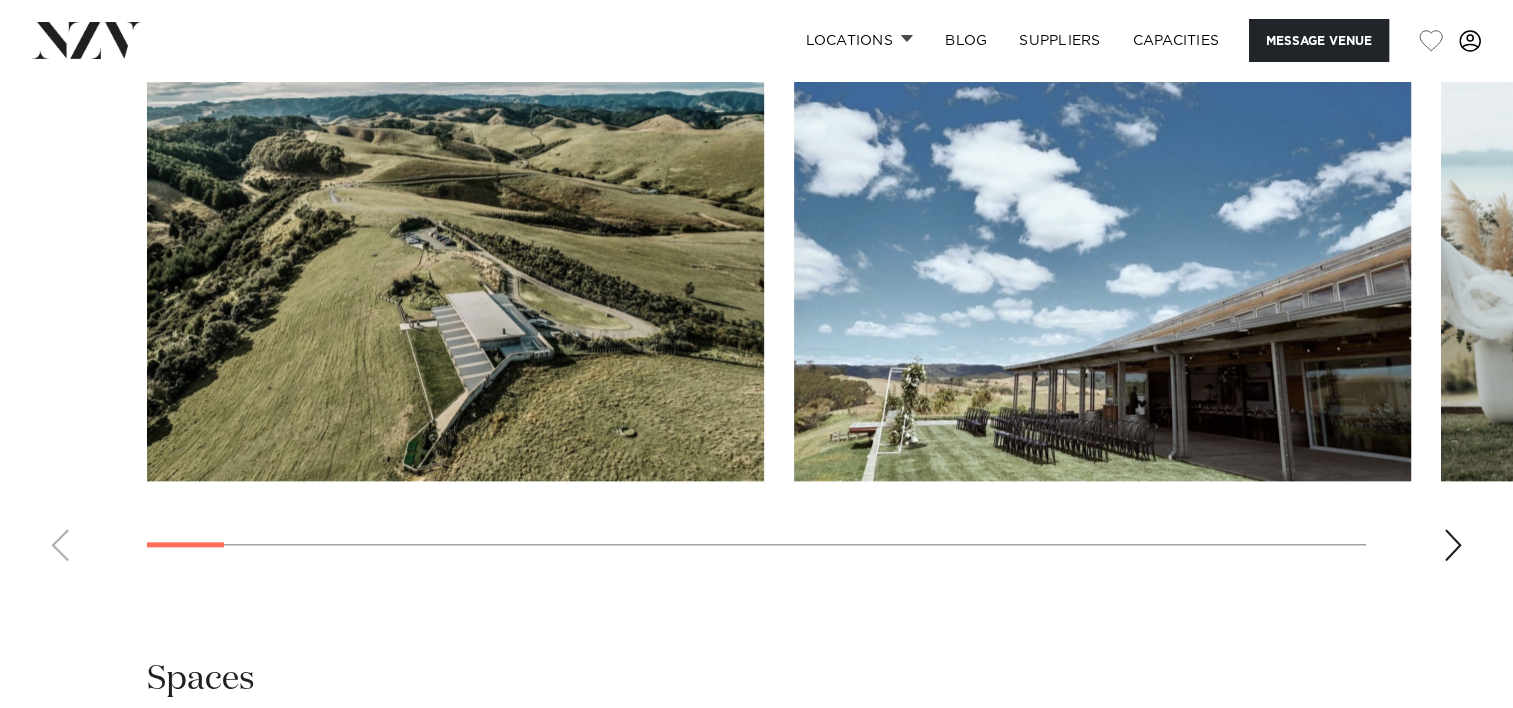 click at bounding box center [1453, 545] 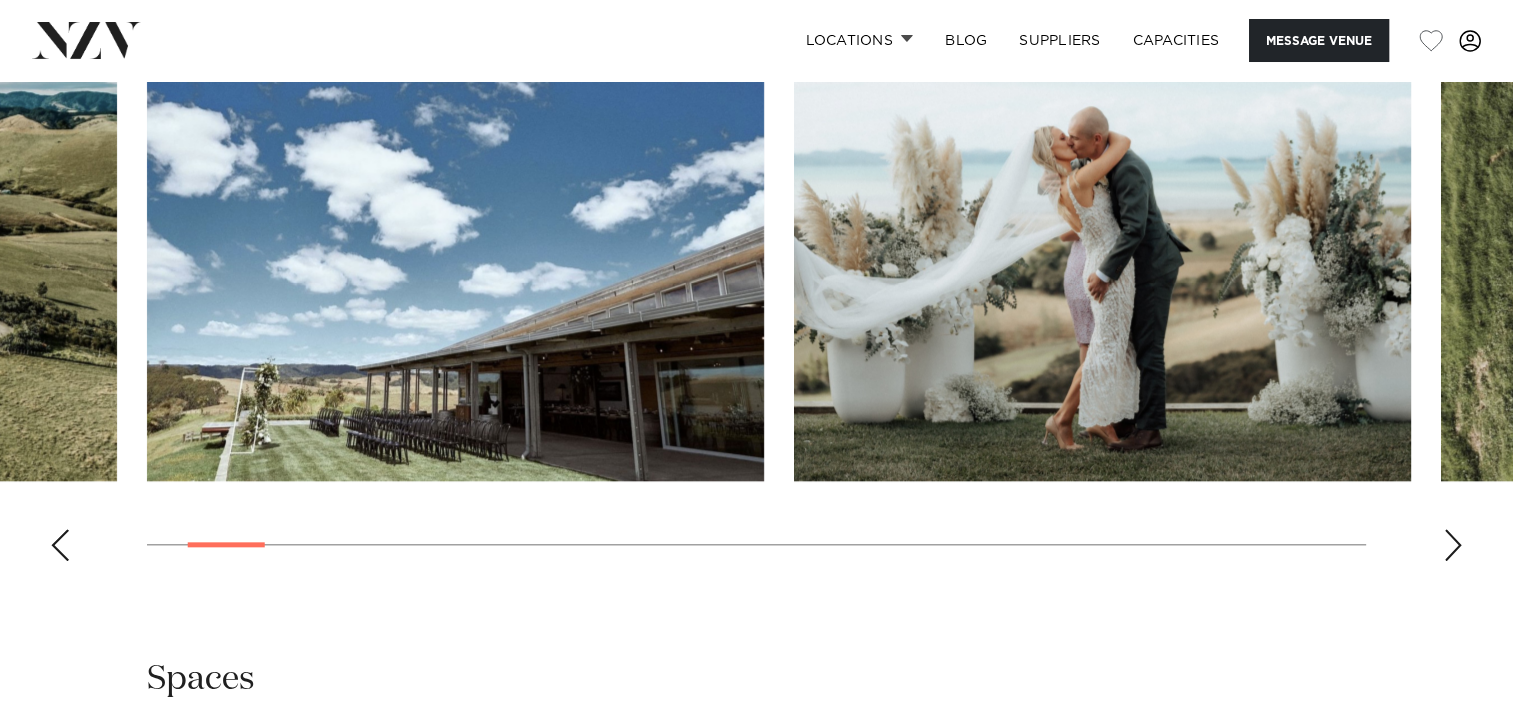 click at bounding box center (1453, 545) 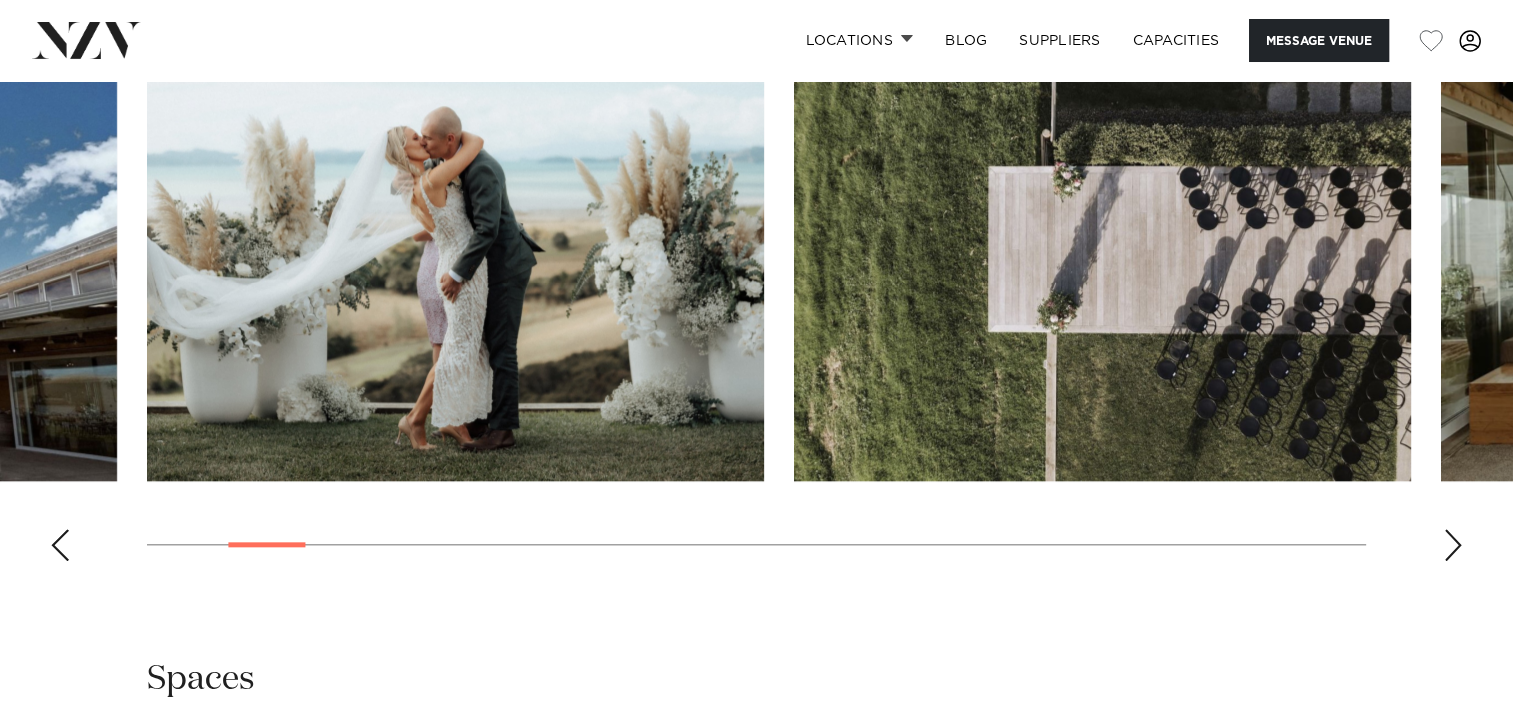 click at bounding box center [1453, 545] 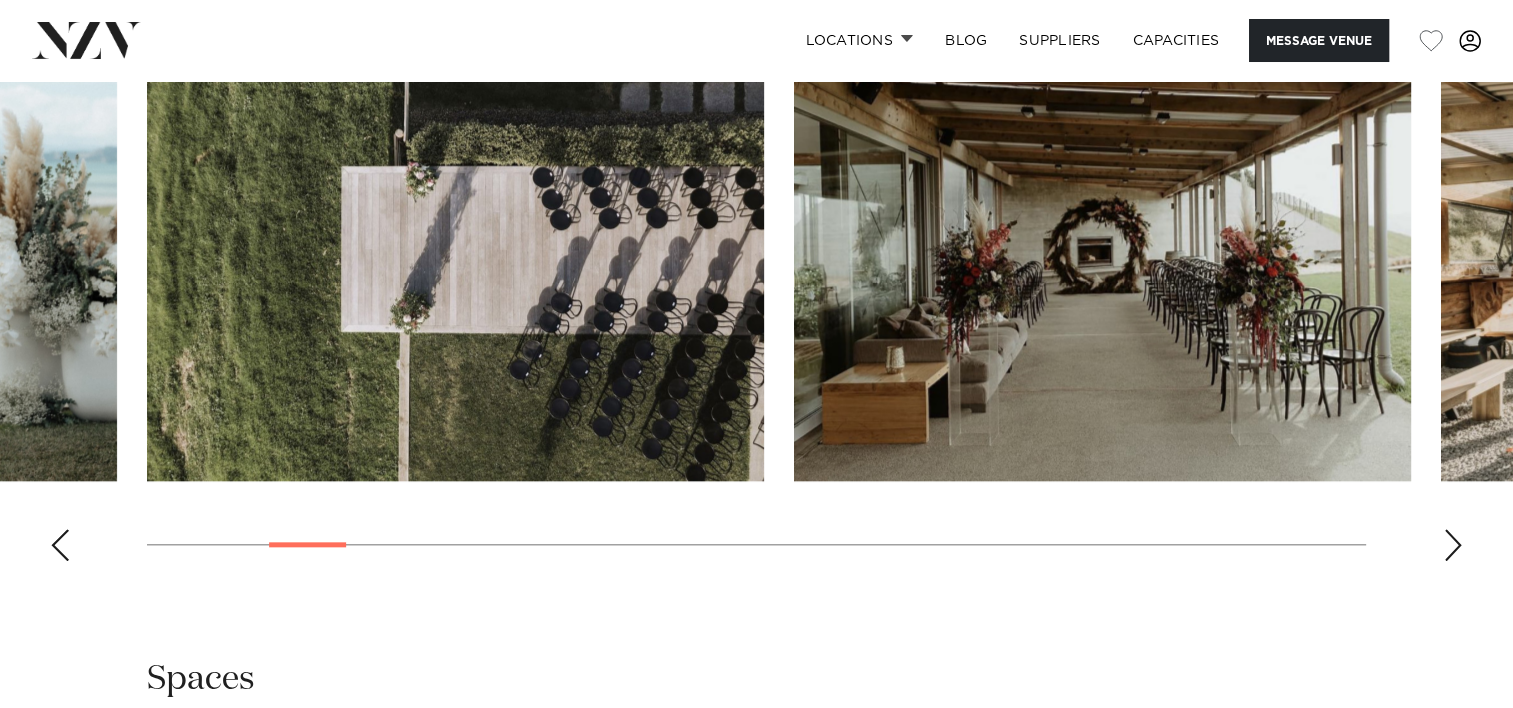 click at bounding box center [1453, 545] 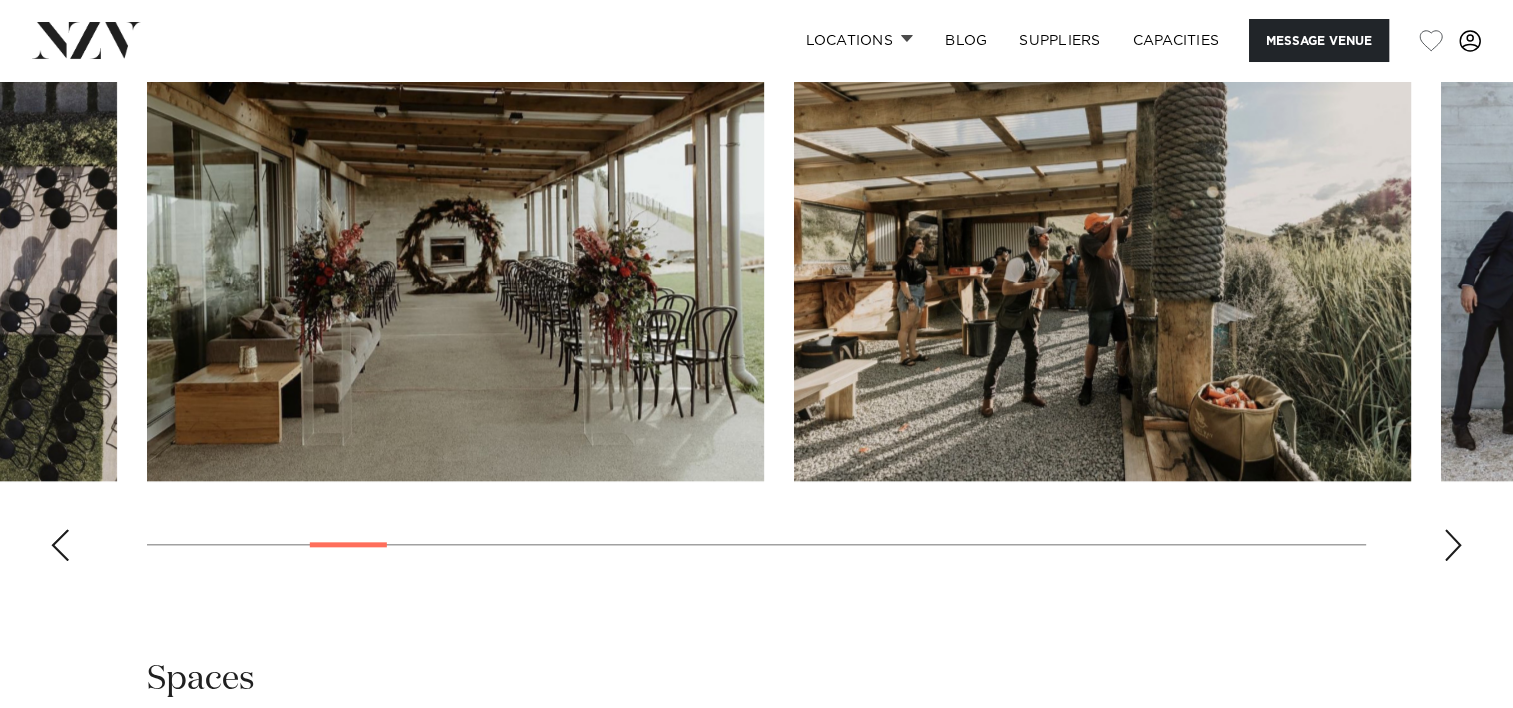 click at bounding box center [1453, 545] 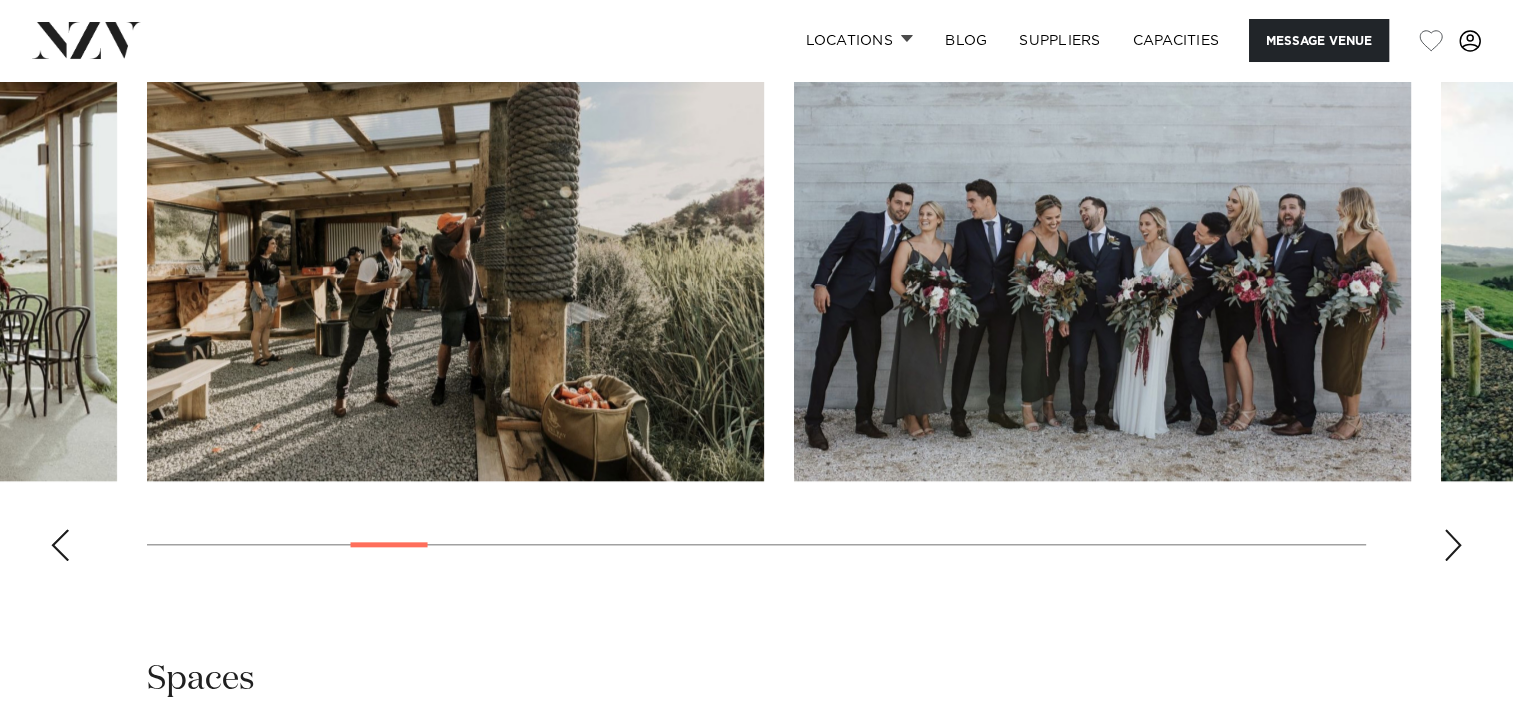click at bounding box center (1453, 545) 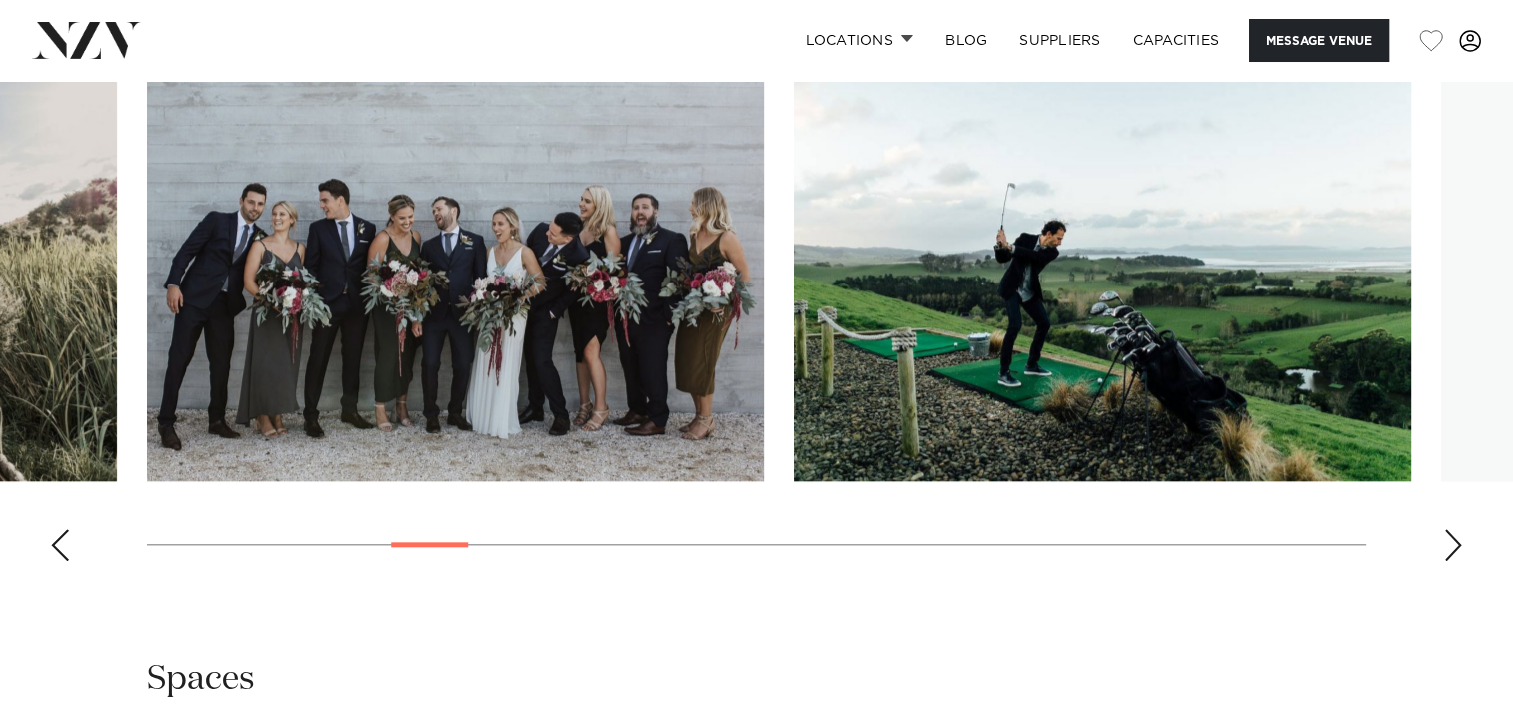 click at bounding box center (1453, 545) 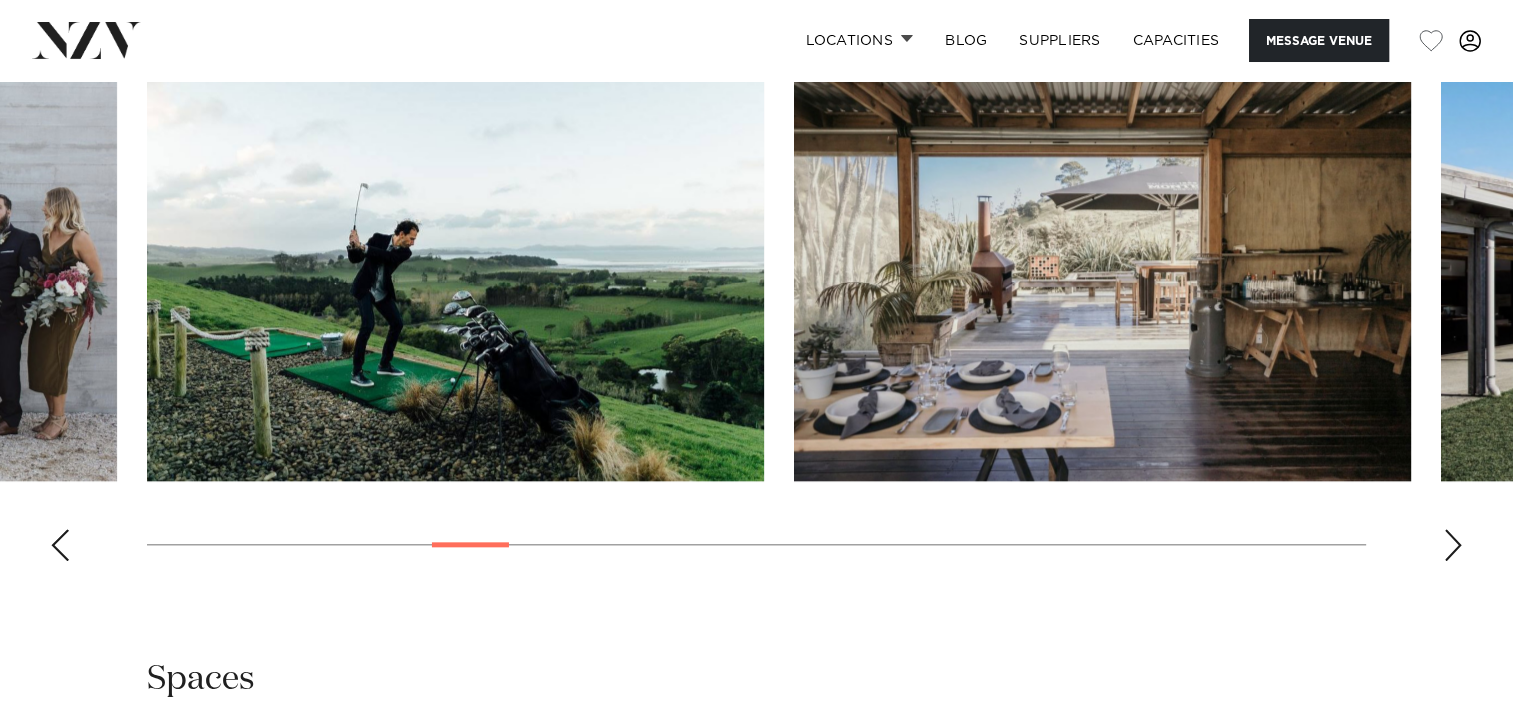click at bounding box center (1453, 545) 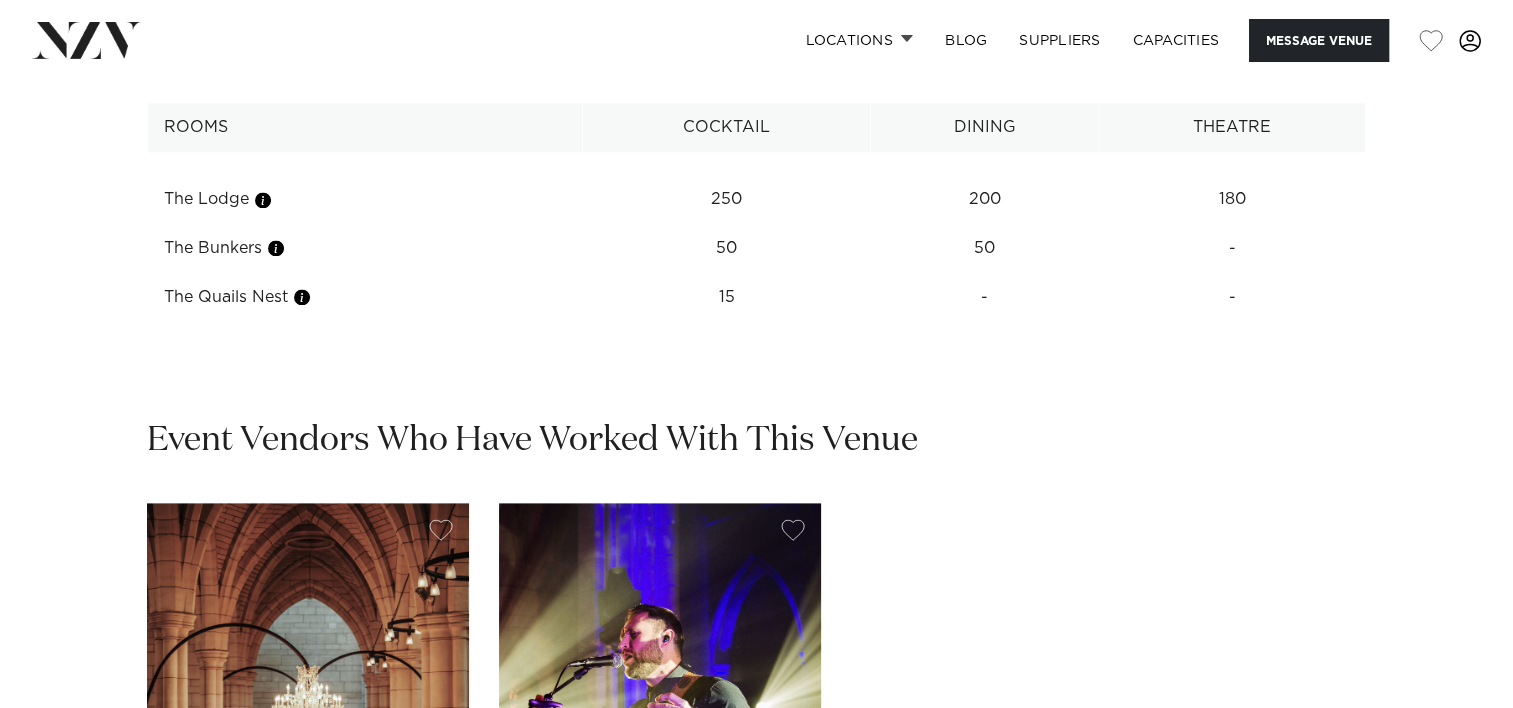scroll, scrollTop: 2708, scrollLeft: 0, axis: vertical 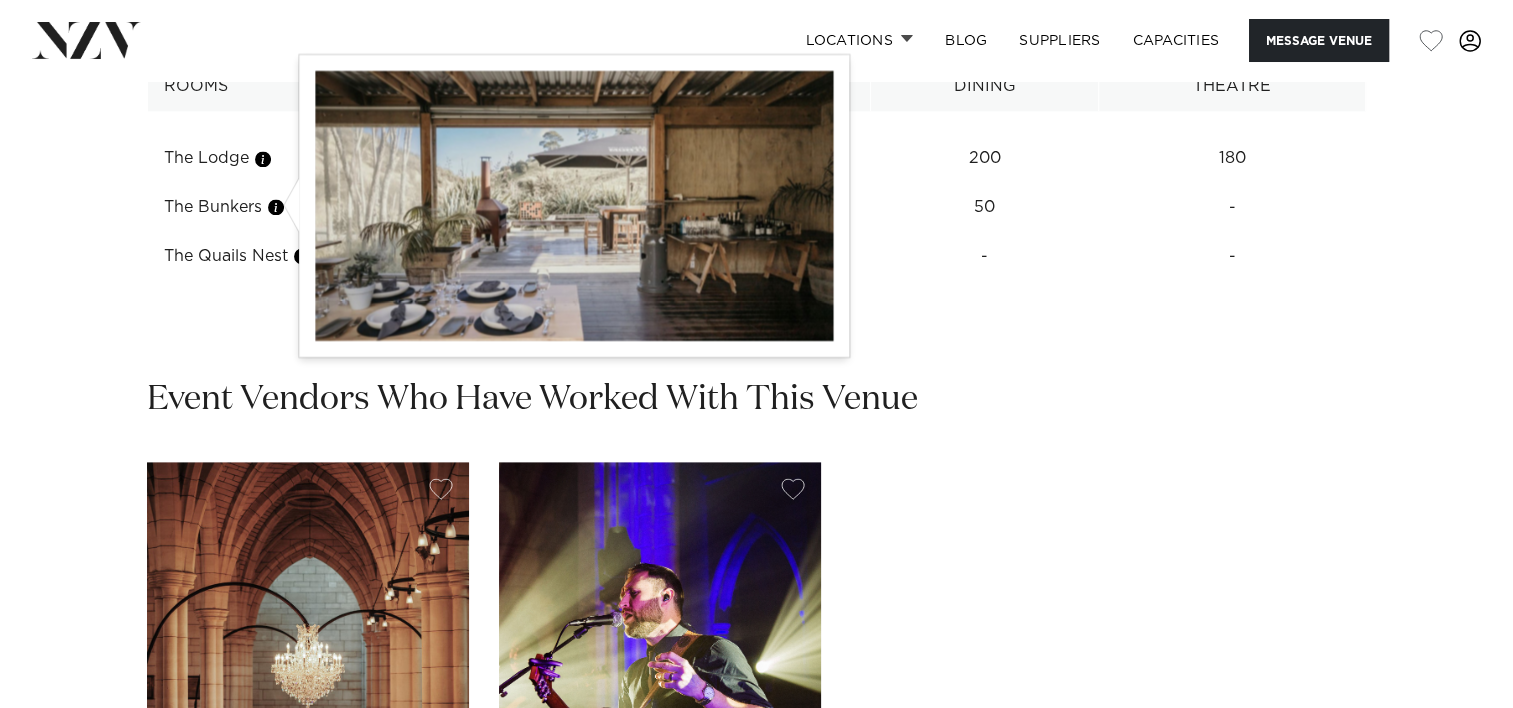 click at bounding box center (276, 207) 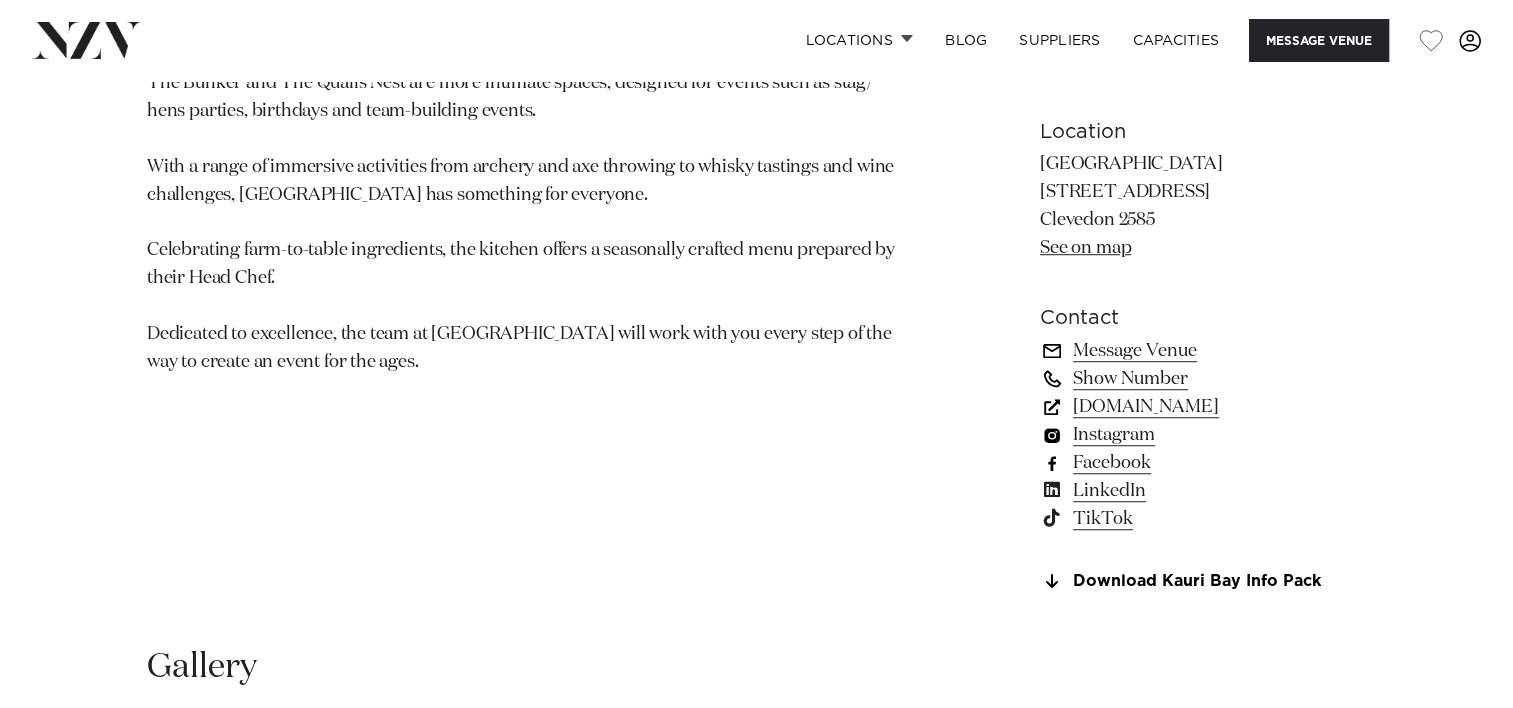 scroll, scrollTop: 1320, scrollLeft: 0, axis: vertical 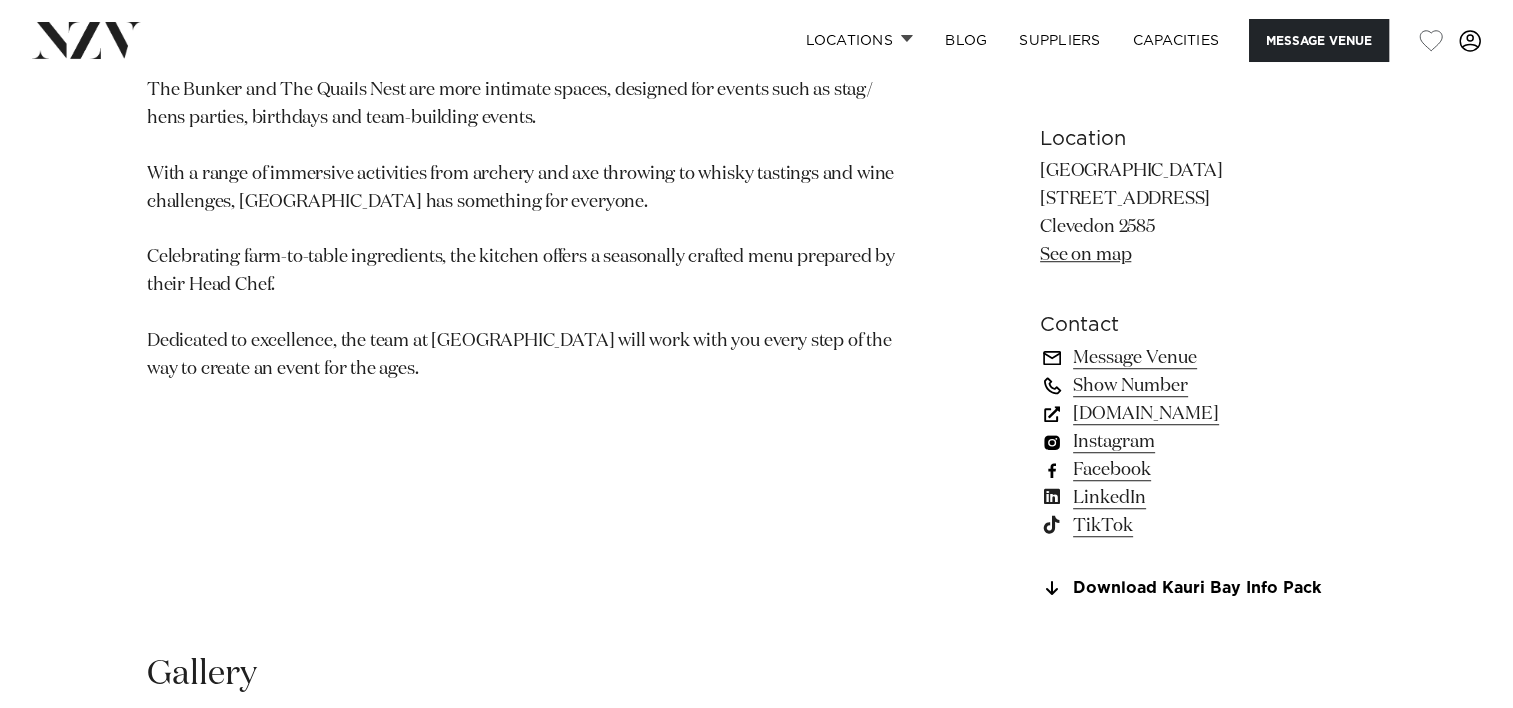 click on "kauribay.co.nz" at bounding box center (1203, 414) 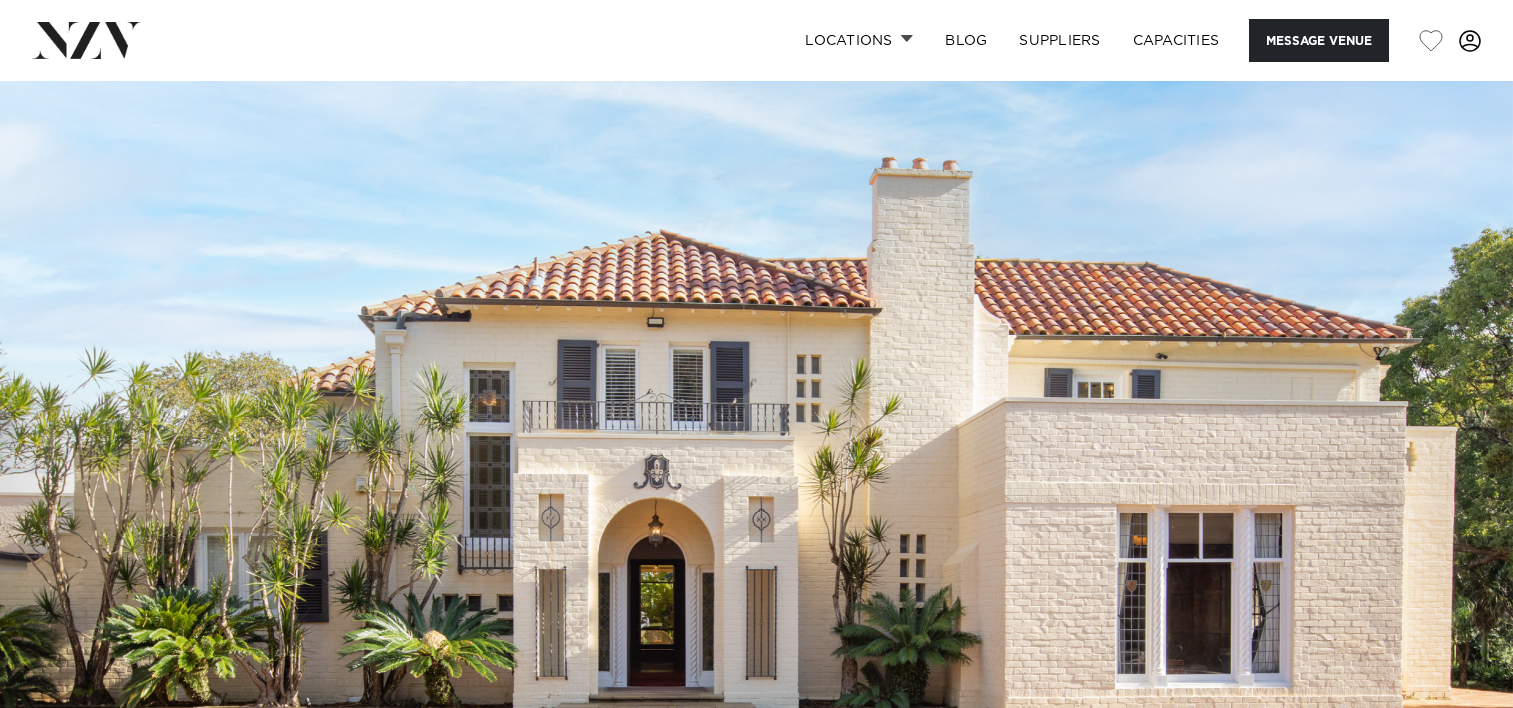 scroll, scrollTop: 0, scrollLeft: 0, axis: both 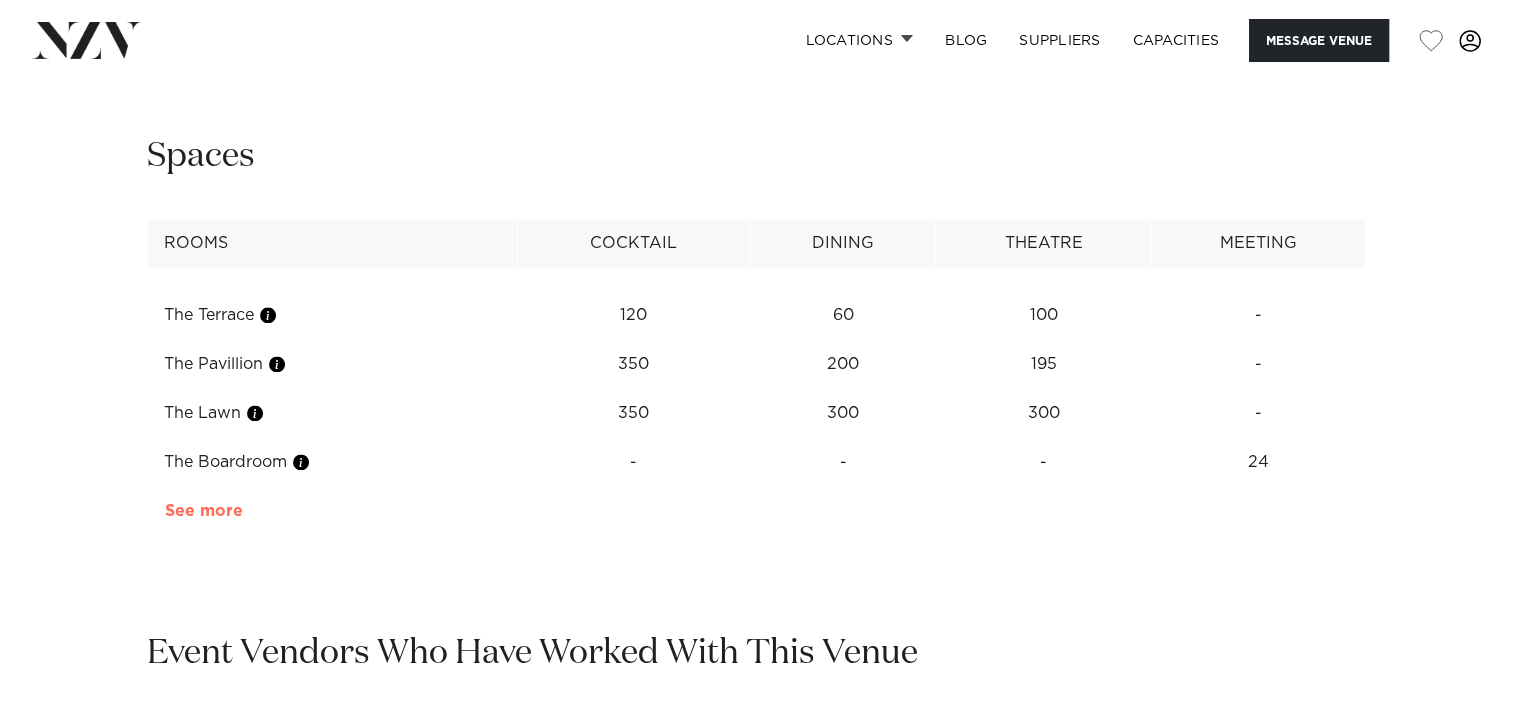click on "See more" at bounding box center (243, 511) 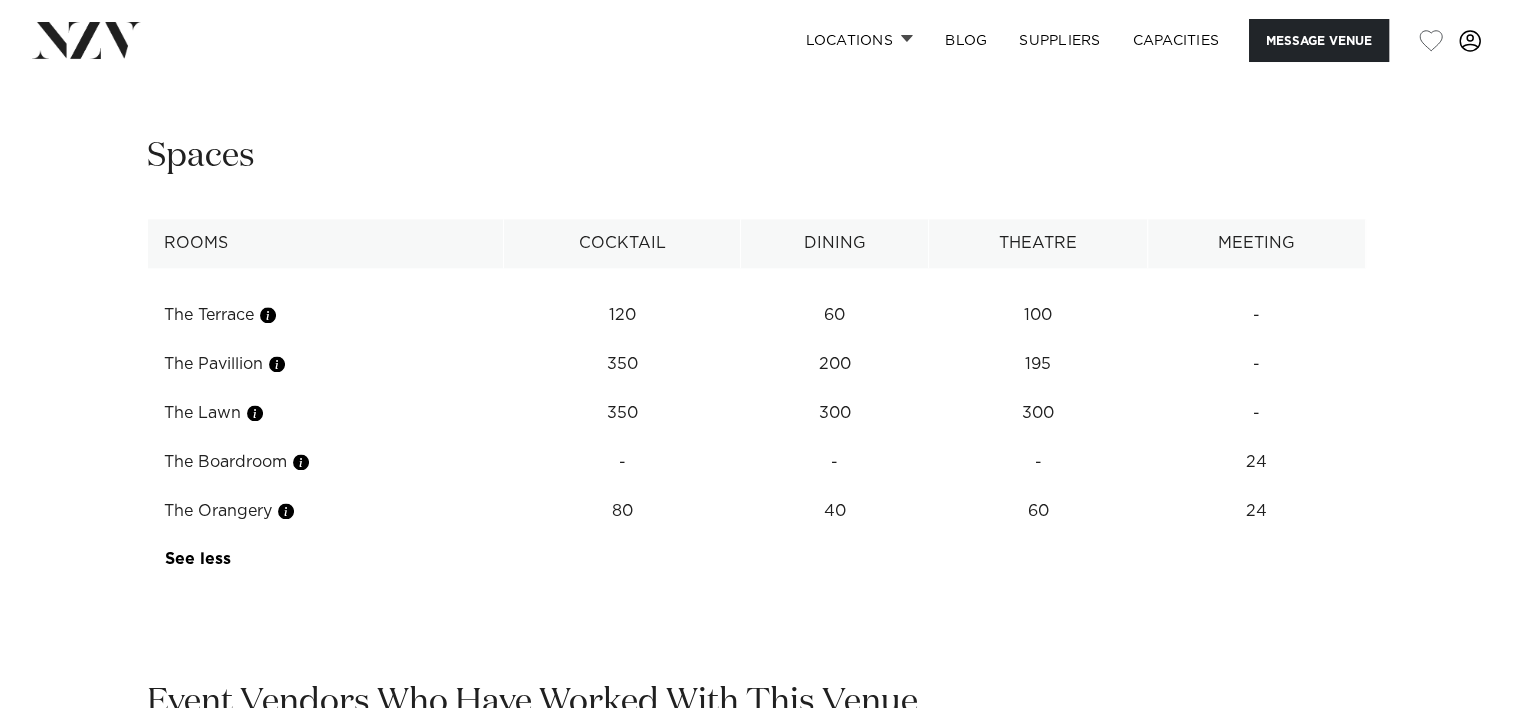 click on "**********" at bounding box center (756, 359) 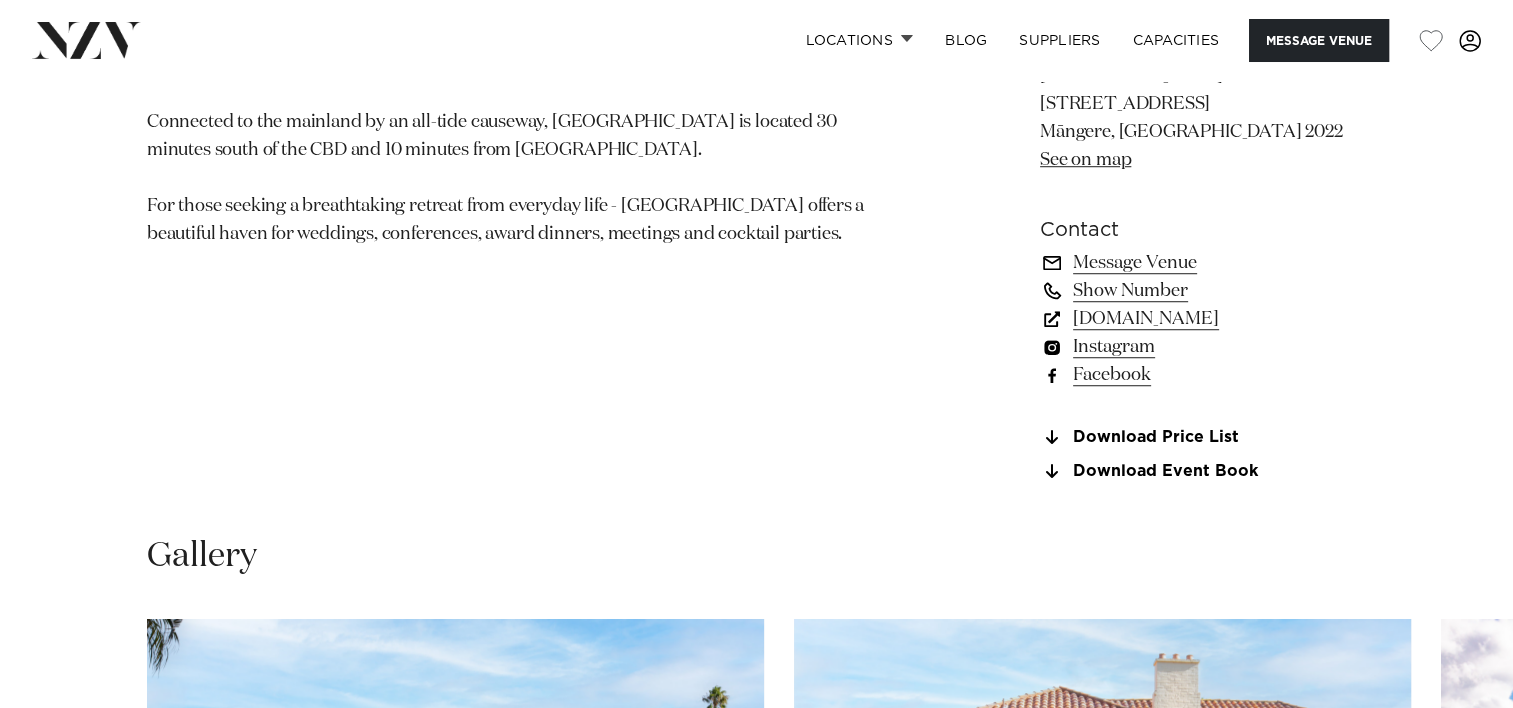 scroll, scrollTop: 1408, scrollLeft: 0, axis: vertical 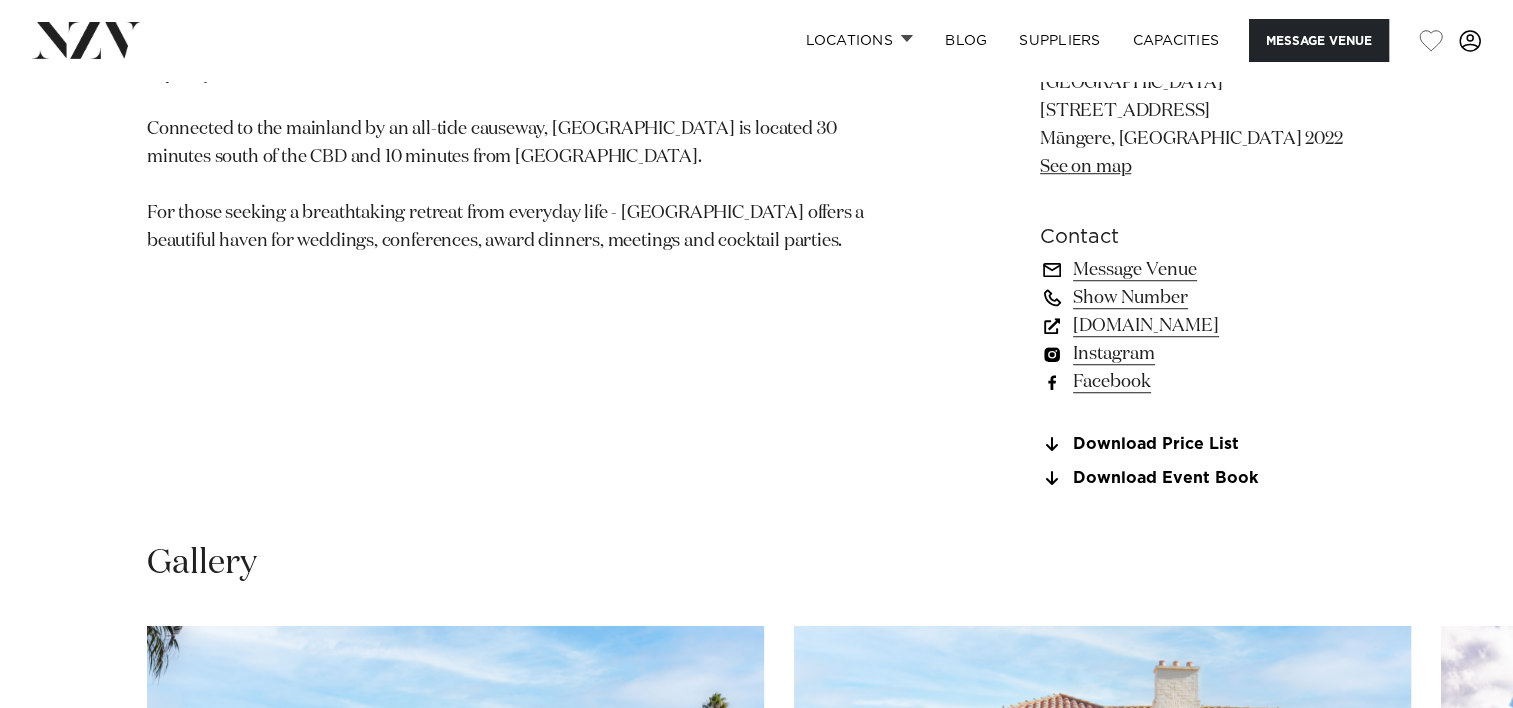 click on "www.puketutuislandestate.co.nz" at bounding box center (1203, 326) 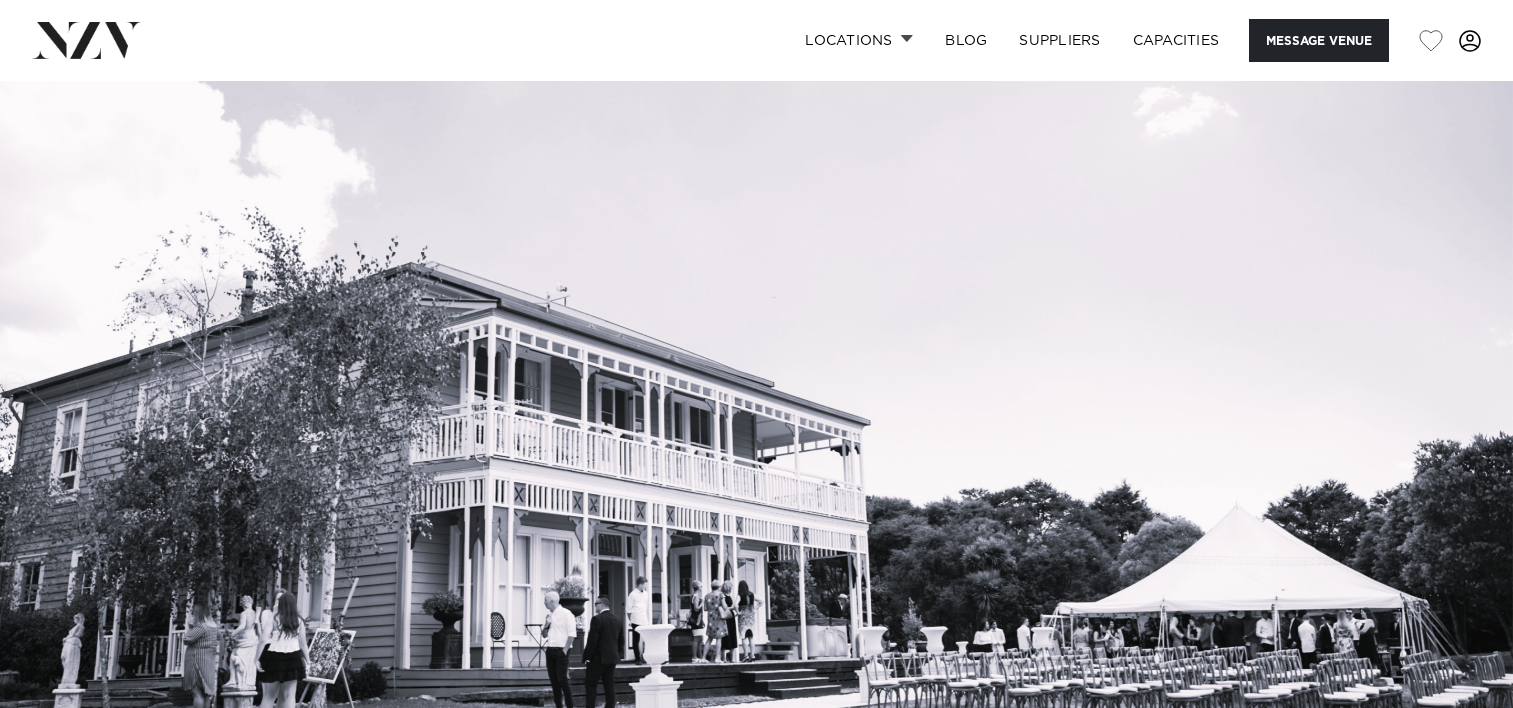 scroll, scrollTop: 0, scrollLeft: 0, axis: both 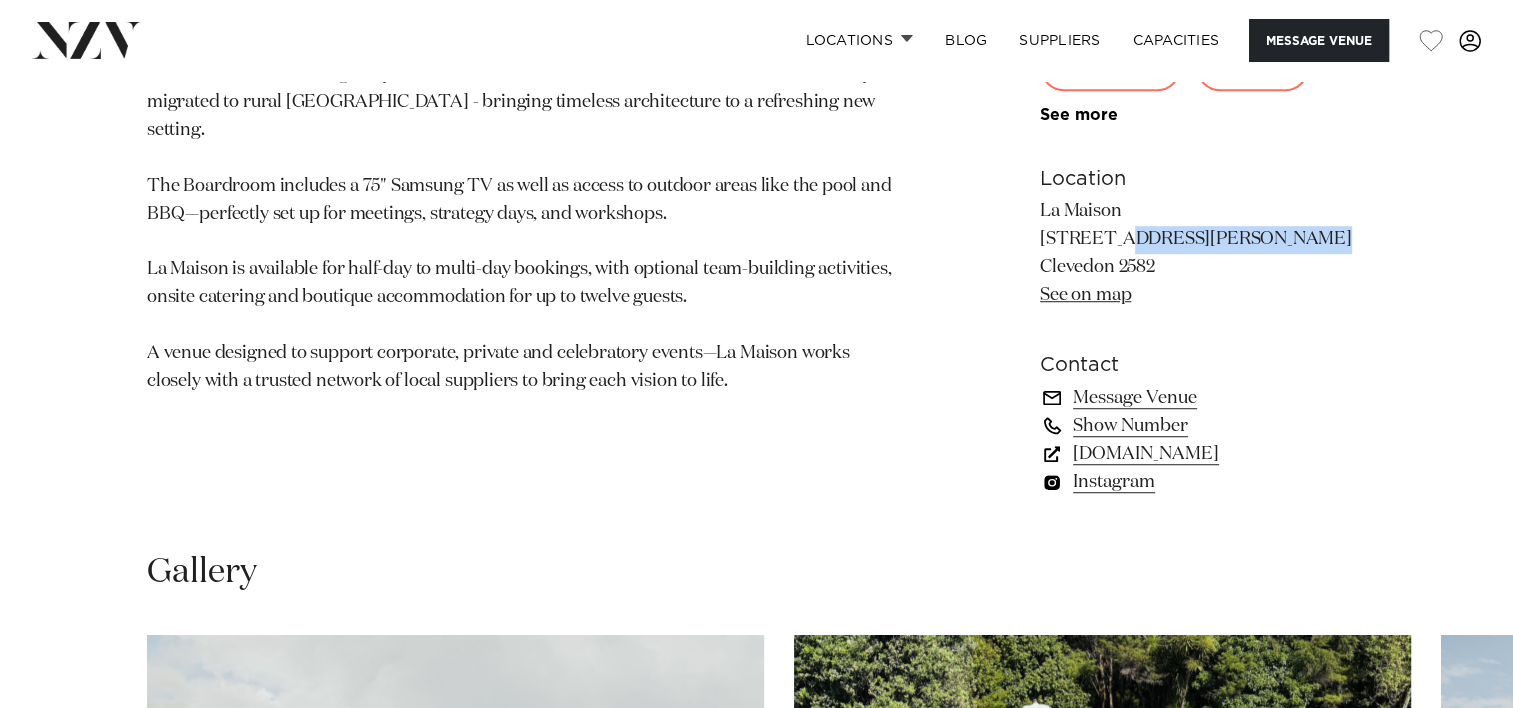 drag, startPoint x: 1215, startPoint y: 245, endPoint x: 1041, endPoint y: 232, distance: 174.48495 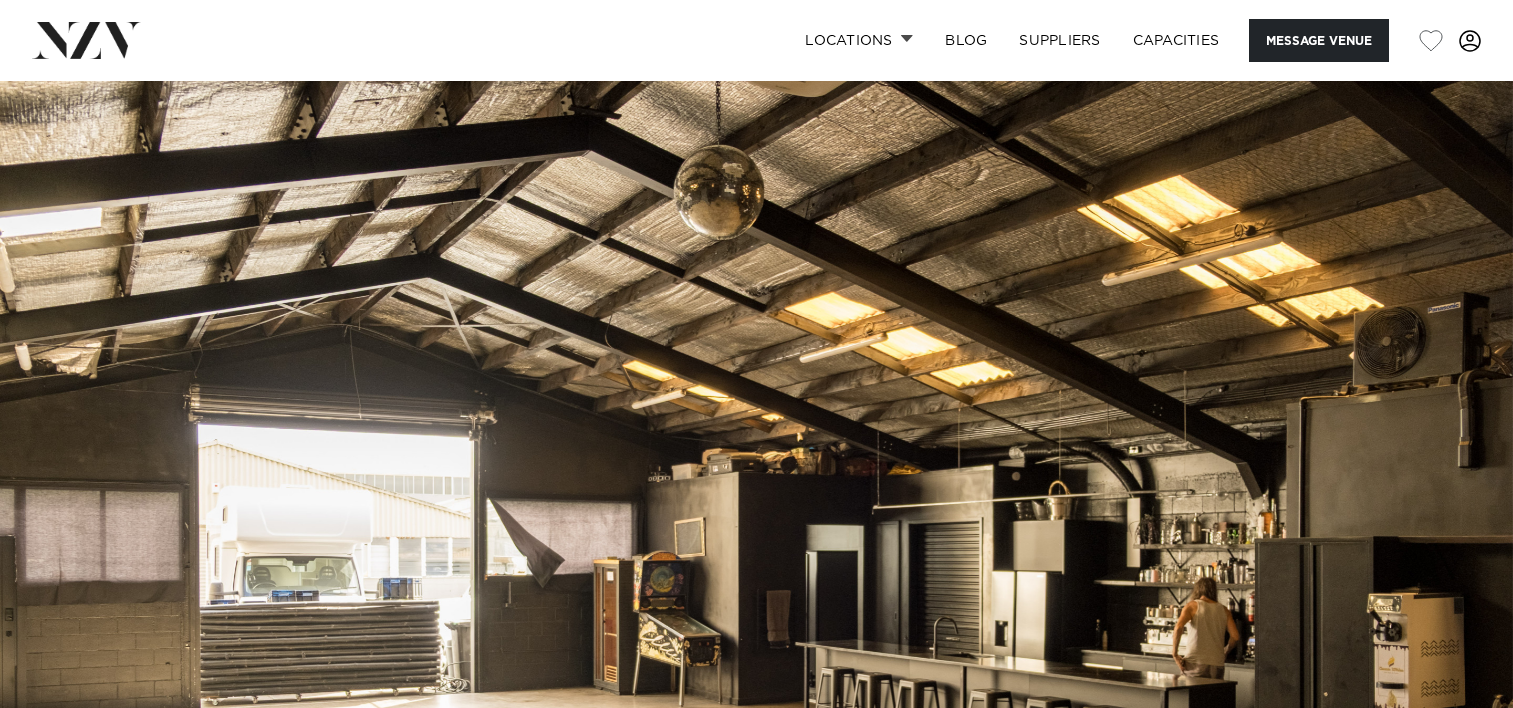 scroll, scrollTop: 0, scrollLeft: 0, axis: both 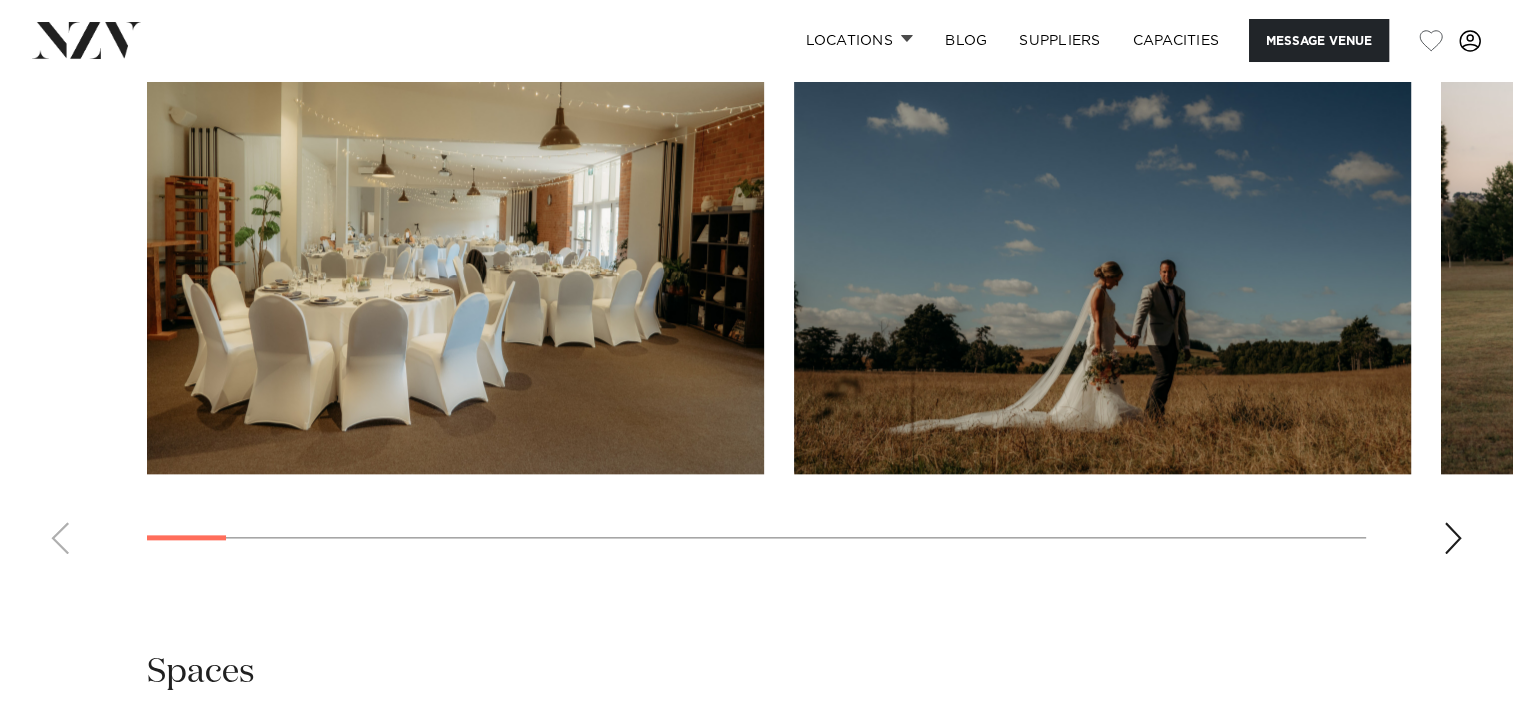 click at bounding box center (1453, 538) 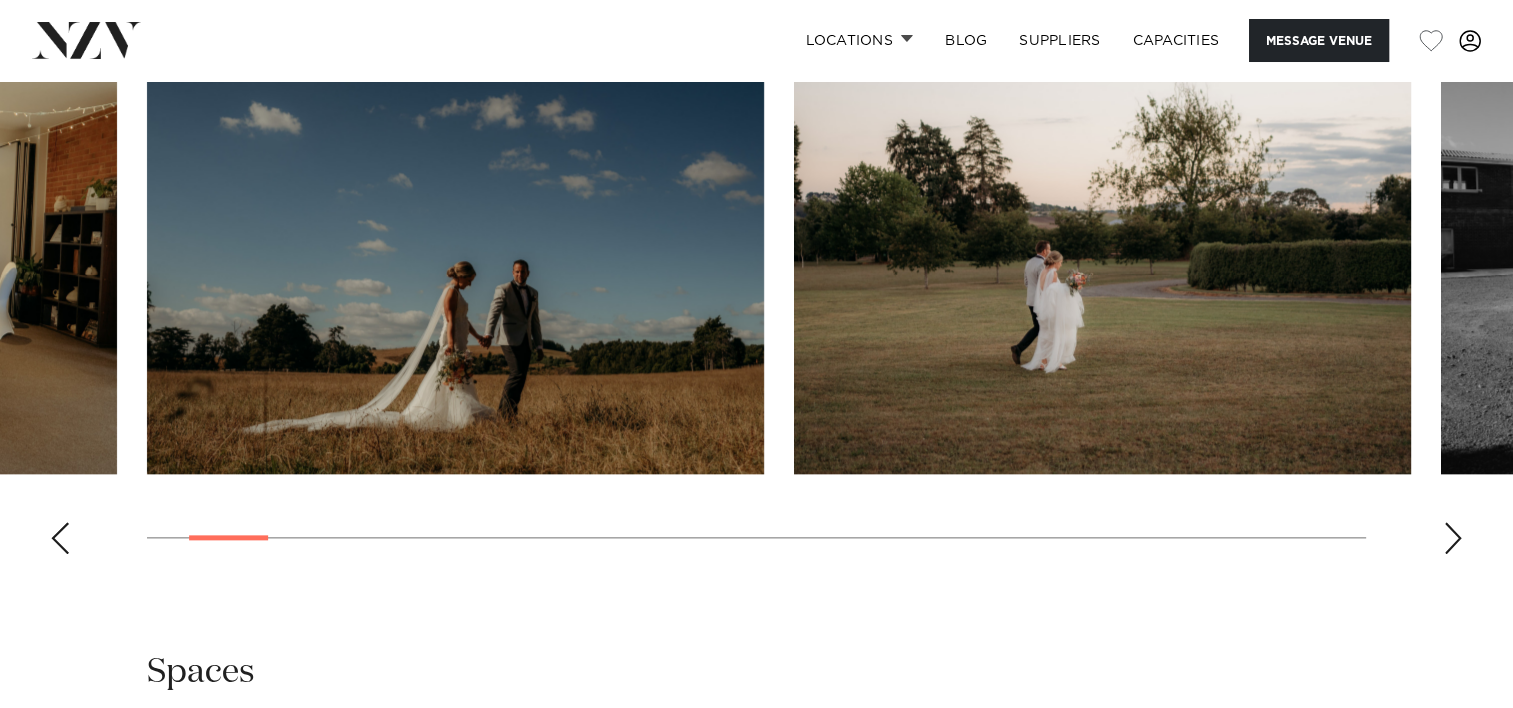 click at bounding box center (1453, 538) 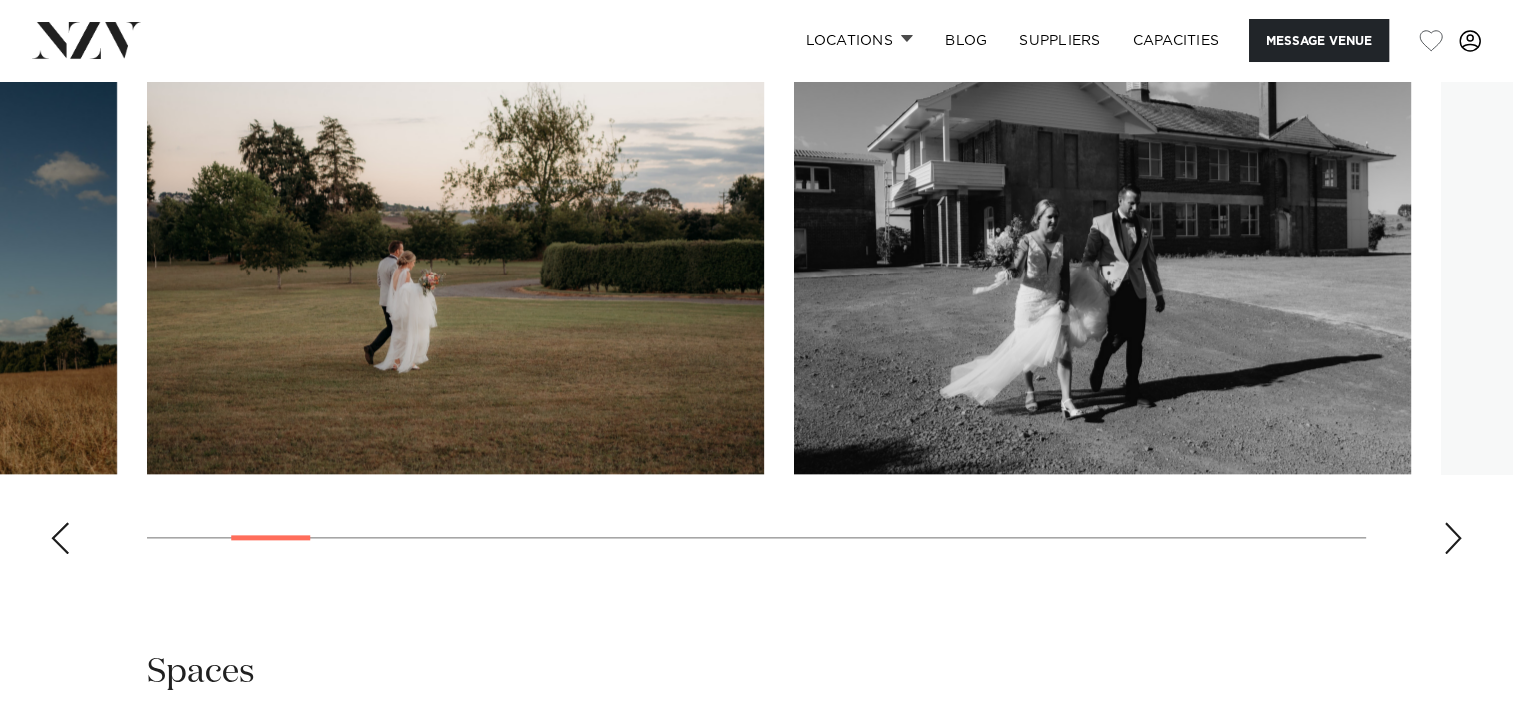 click at bounding box center (1453, 538) 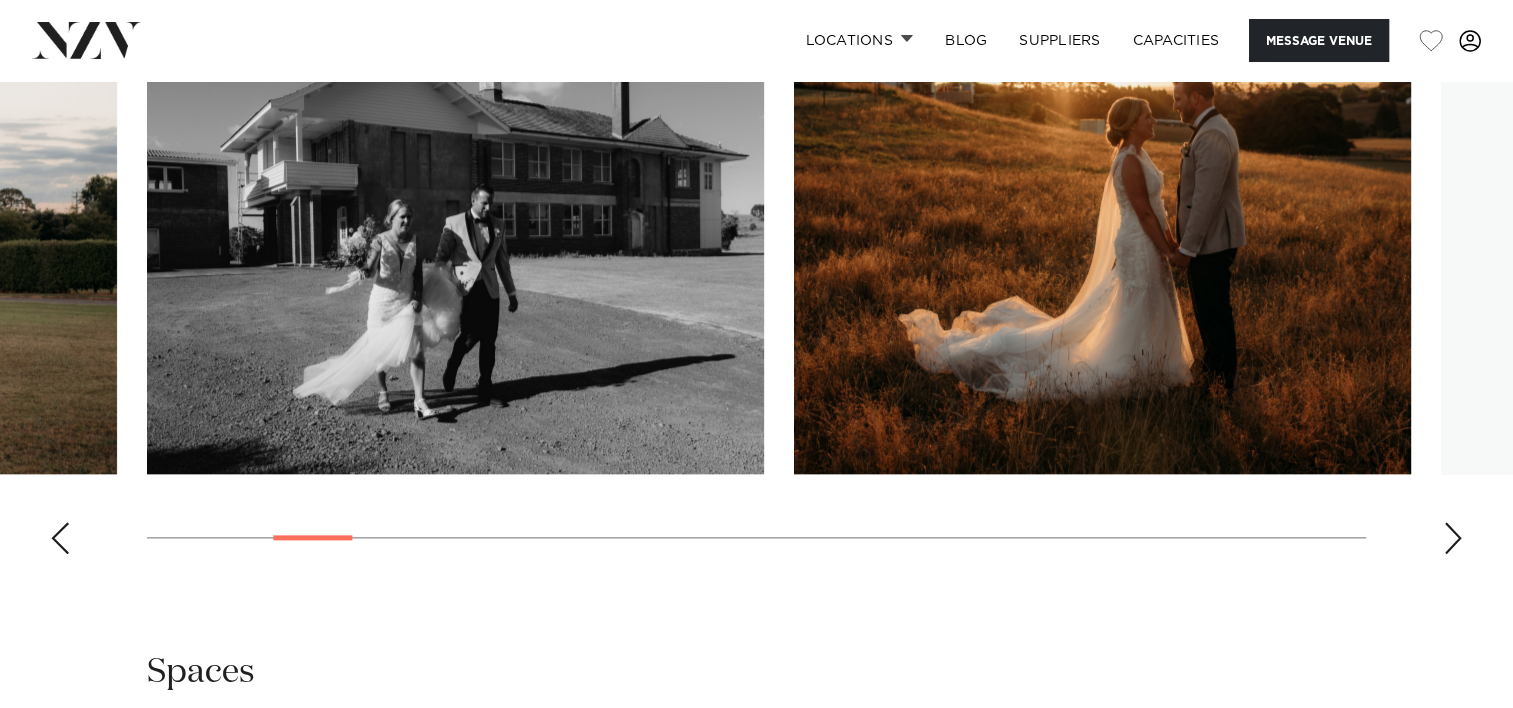 click at bounding box center (1453, 538) 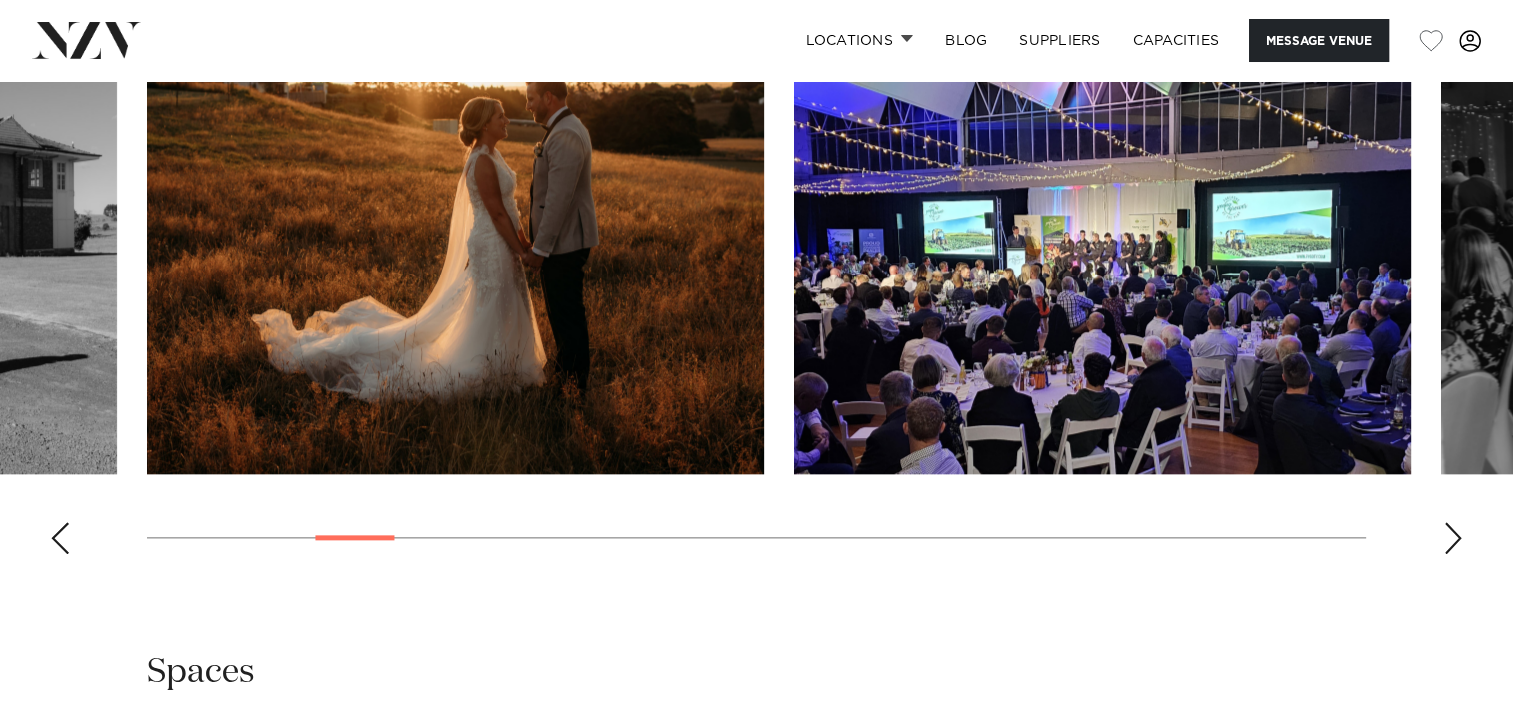 click at bounding box center [1453, 538] 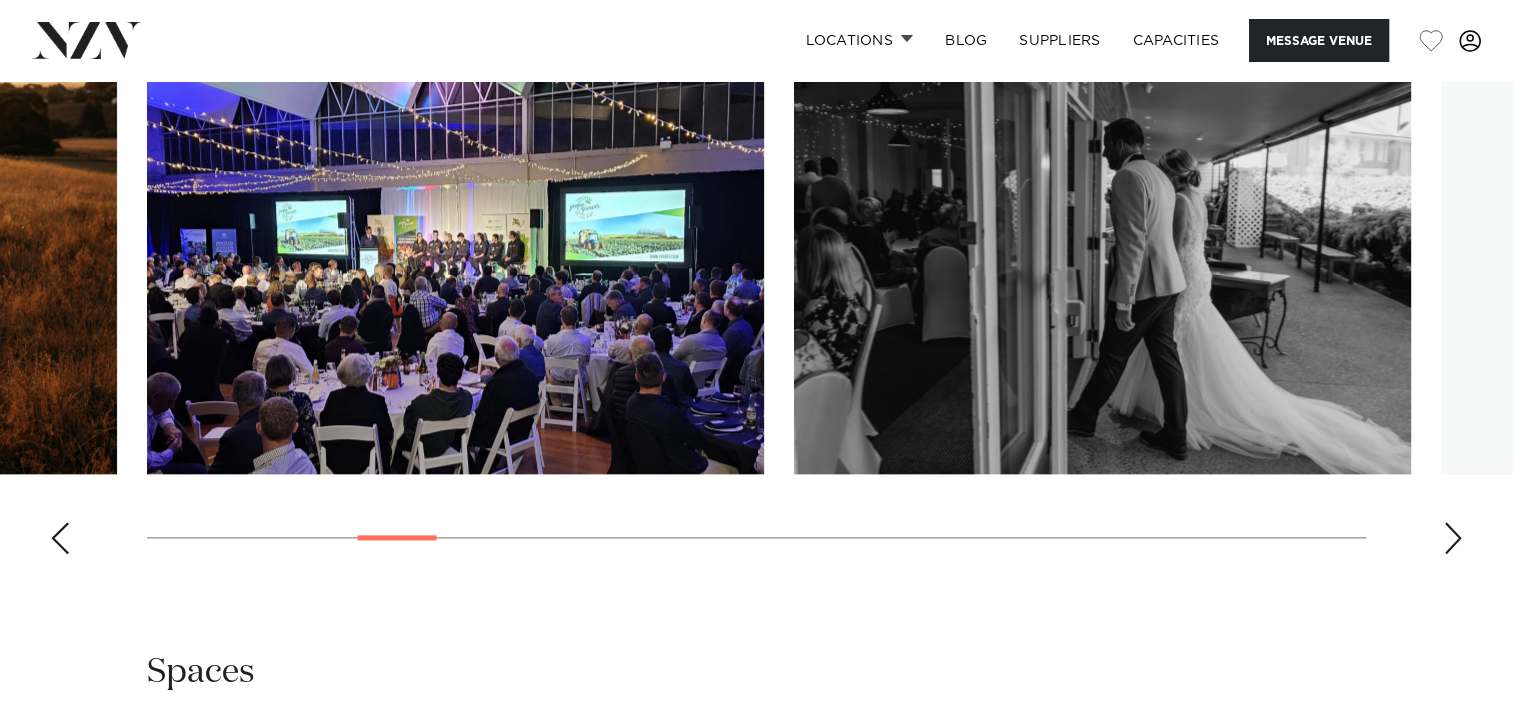 click at bounding box center [1453, 538] 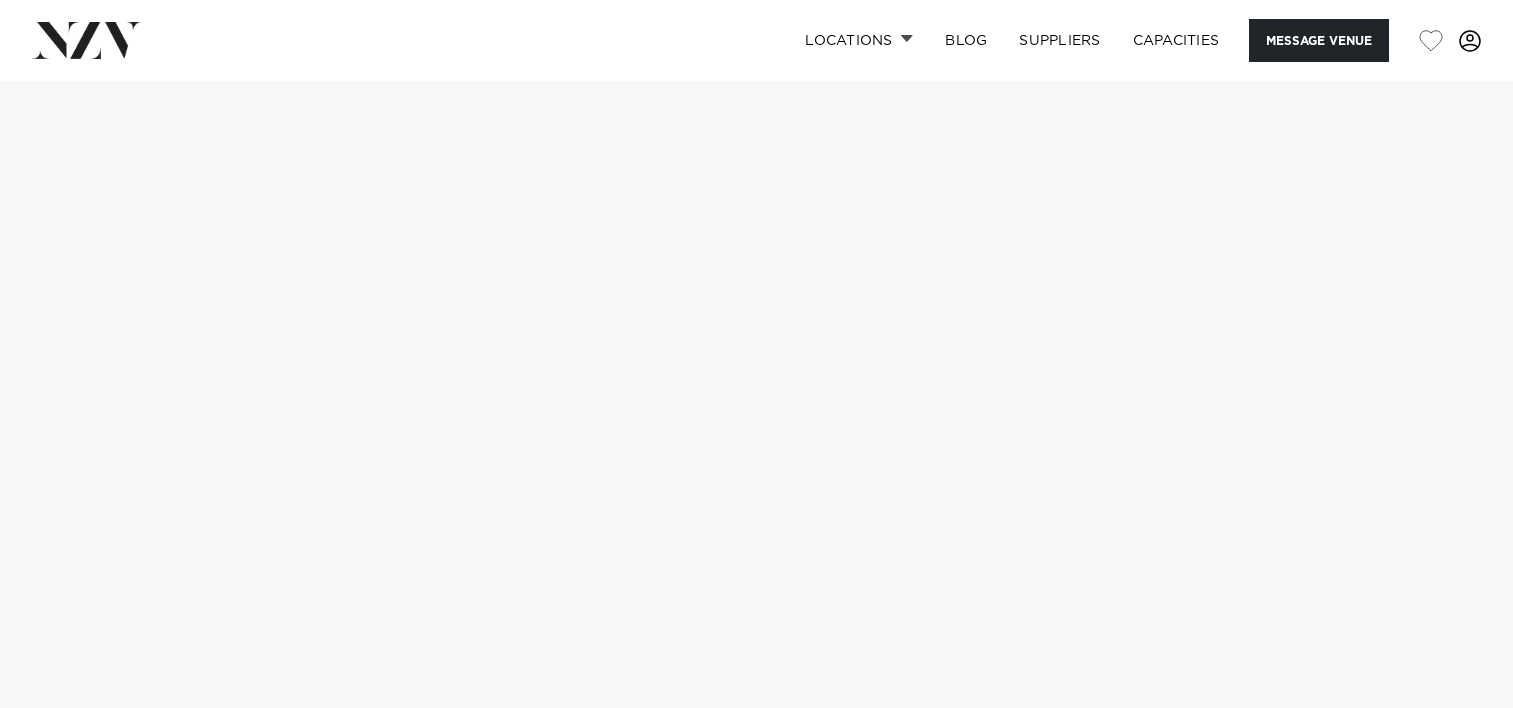 scroll, scrollTop: 0, scrollLeft: 0, axis: both 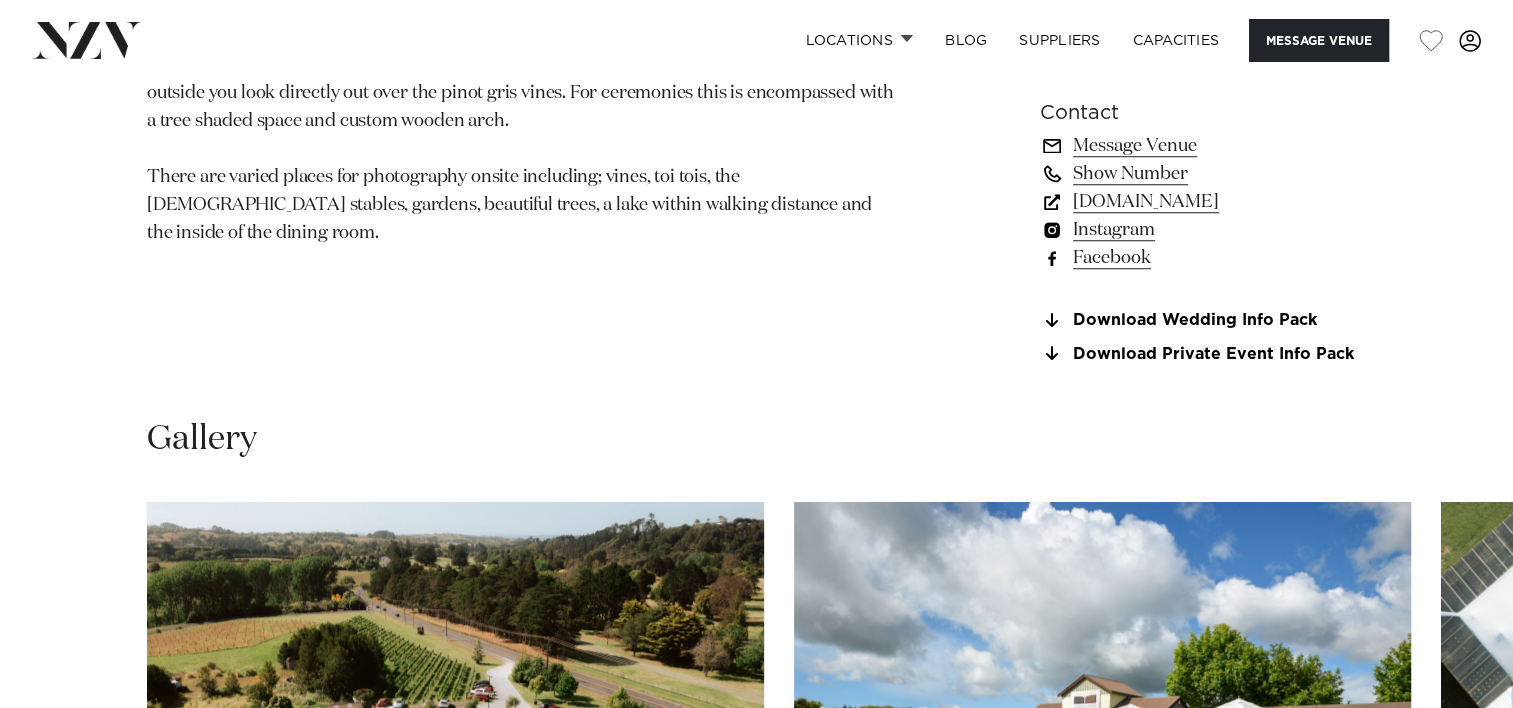 click on "turangacreek.co.nz" at bounding box center (1203, 202) 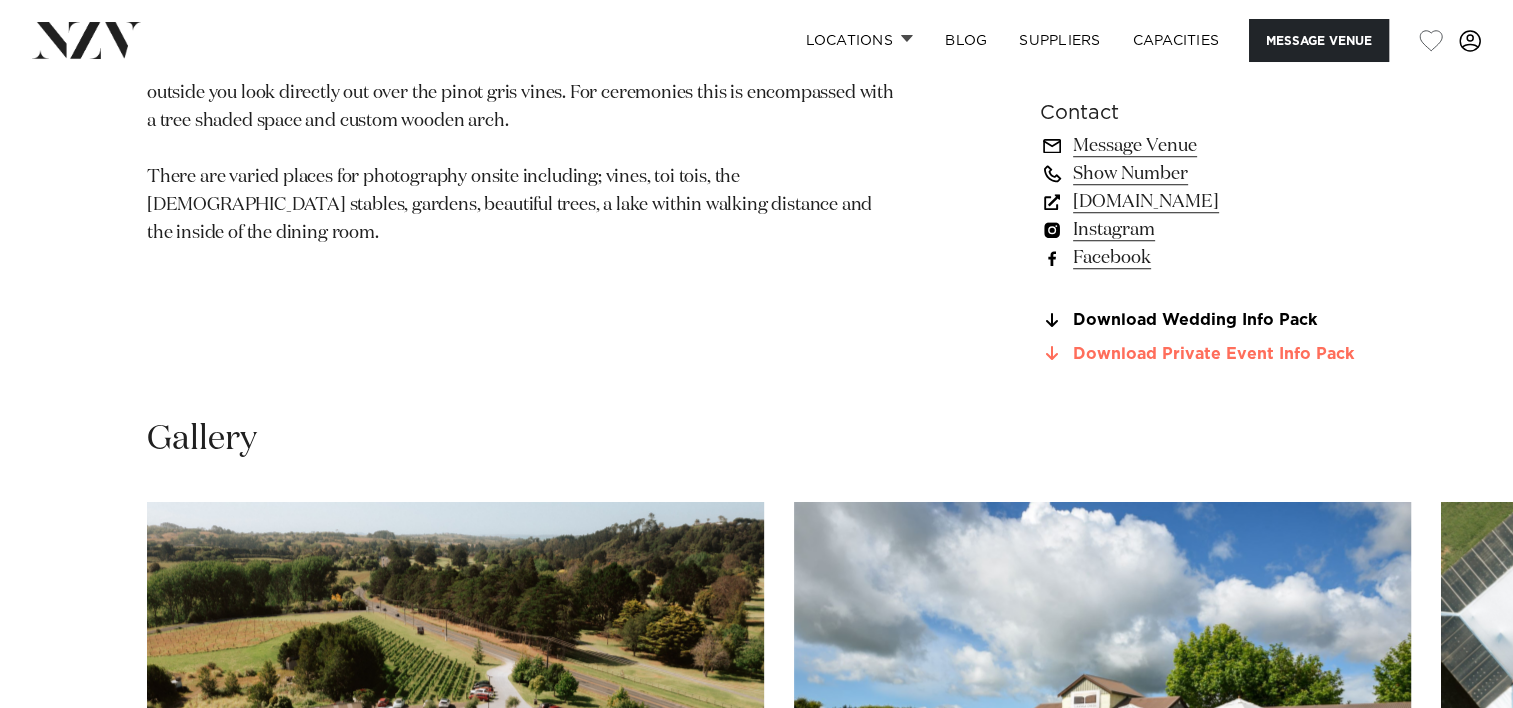 click on "Download Private Event Info Pack" at bounding box center (1203, 354) 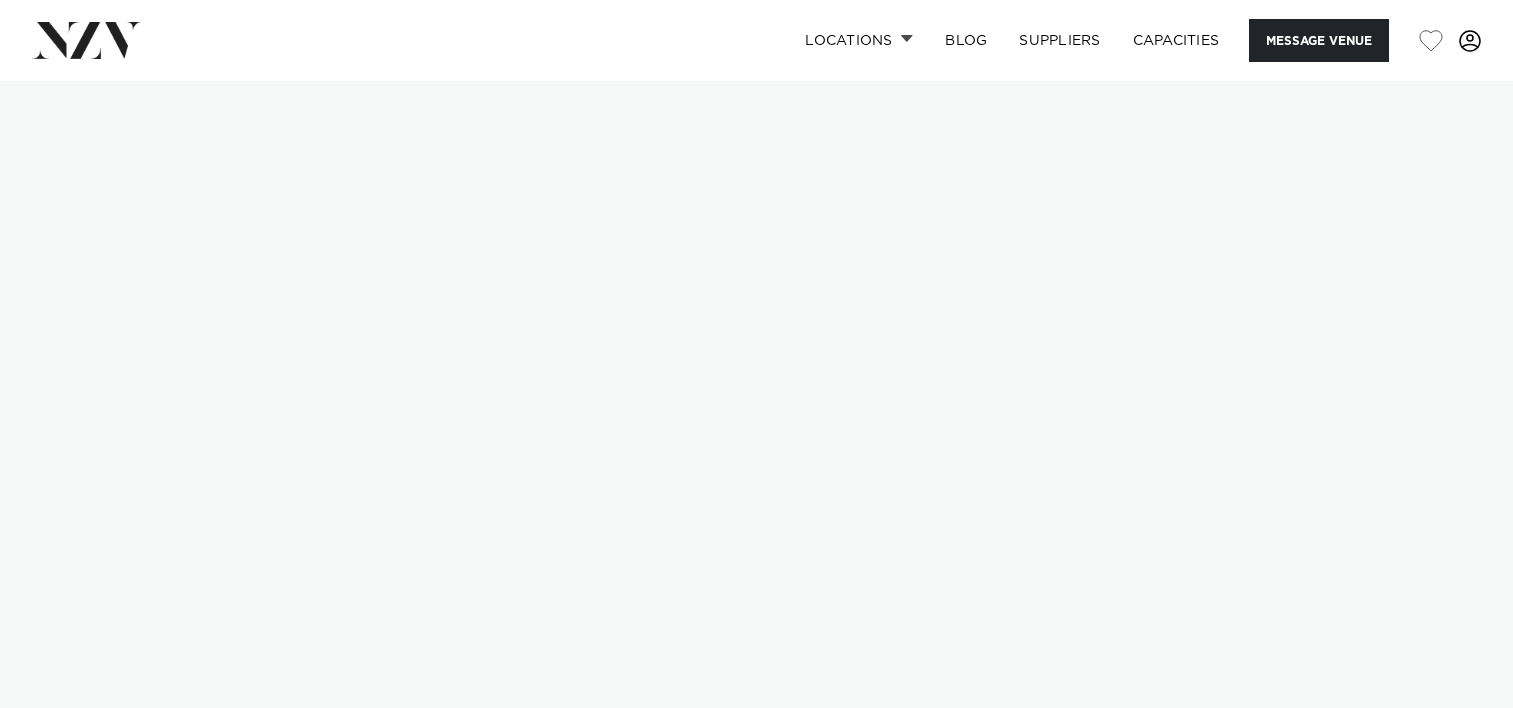 scroll, scrollTop: 0, scrollLeft: 0, axis: both 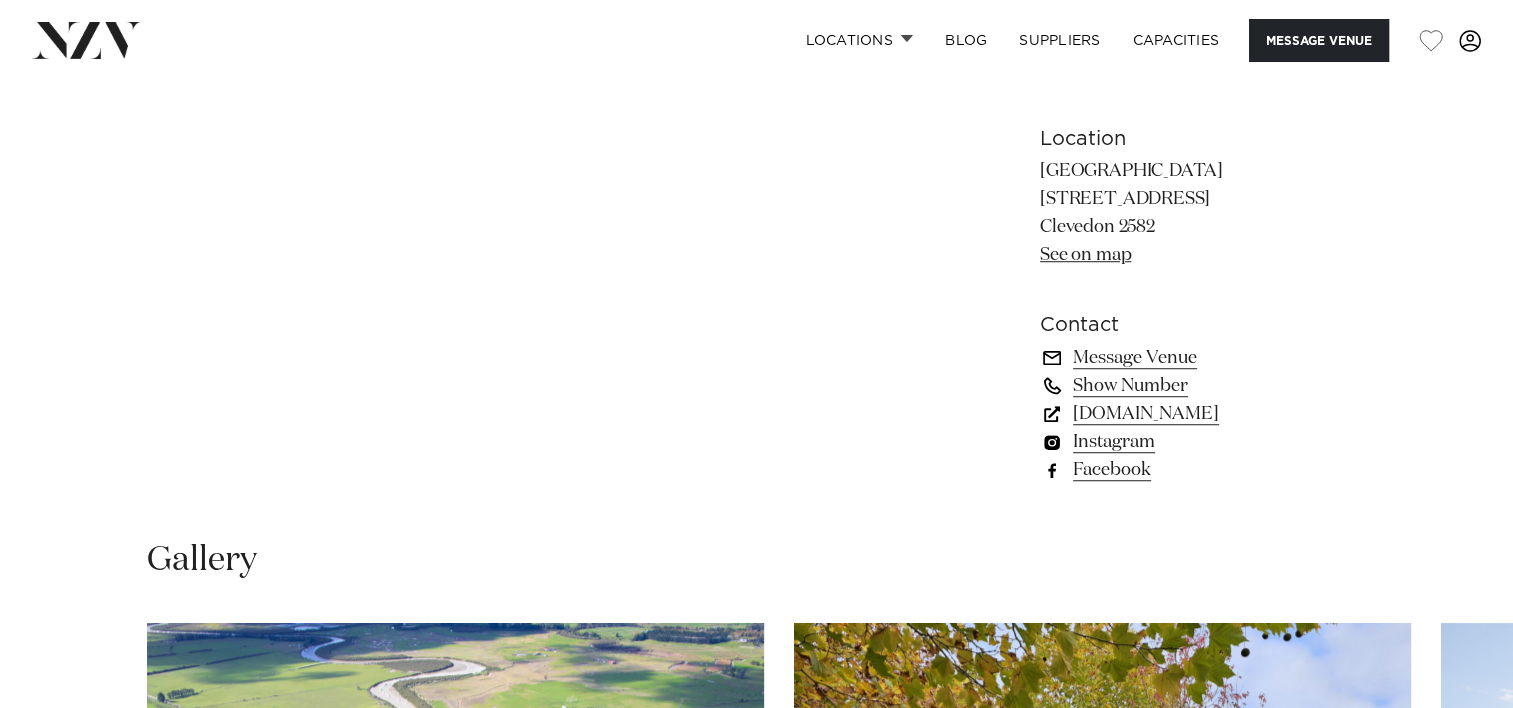 click on "riverhavenartland.com" at bounding box center (1203, 414) 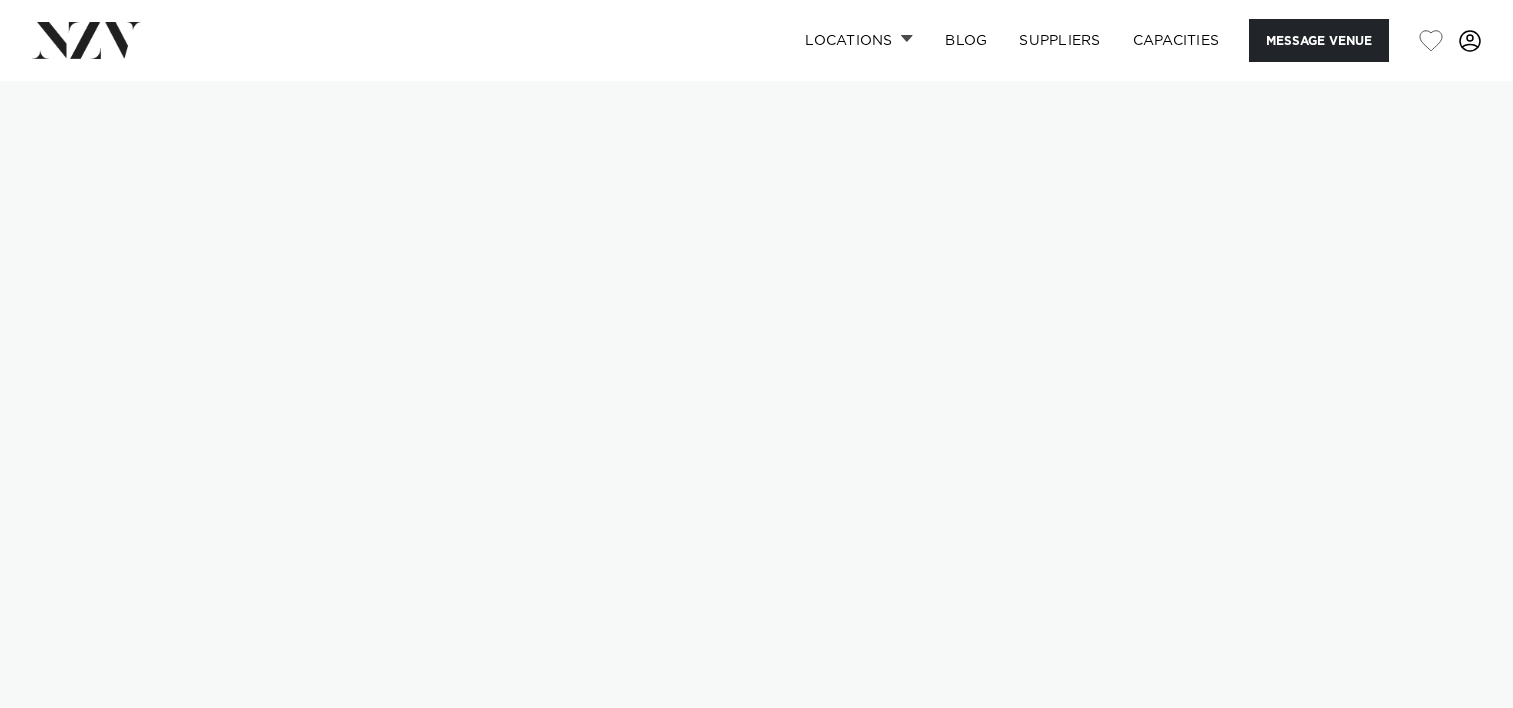 scroll, scrollTop: 0, scrollLeft: 0, axis: both 